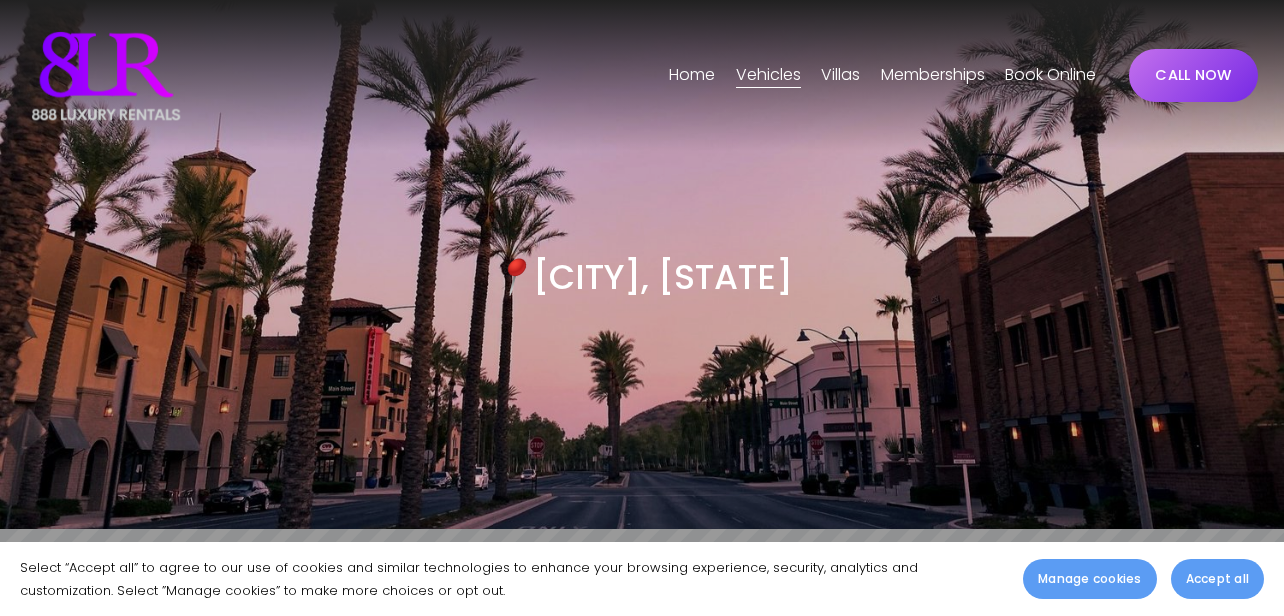 scroll, scrollTop: 0, scrollLeft: 0, axis: both 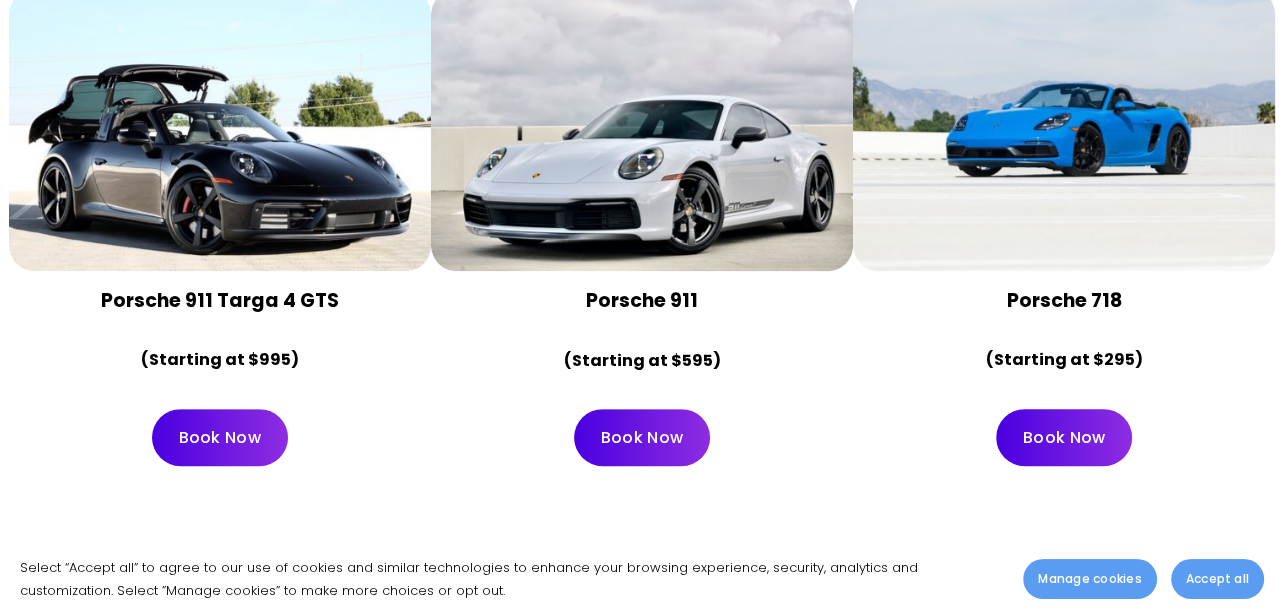 click on "Book Now" at bounding box center [1064, 437] 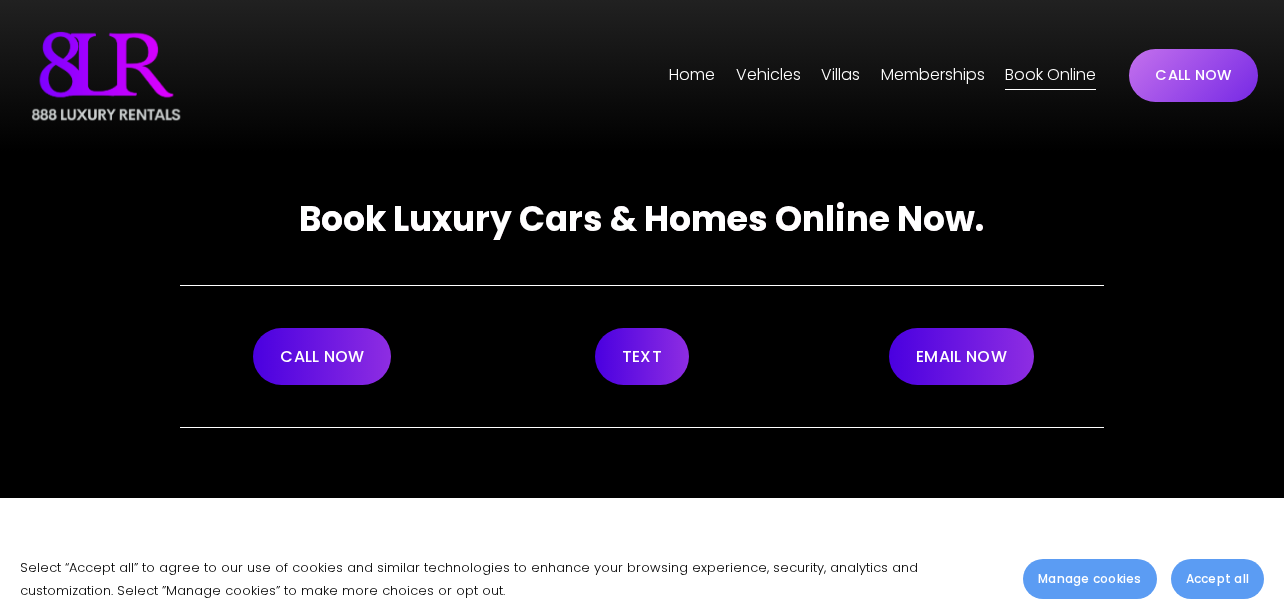 scroll, scrollTop: 0, scrollLeft: 0, axis: both 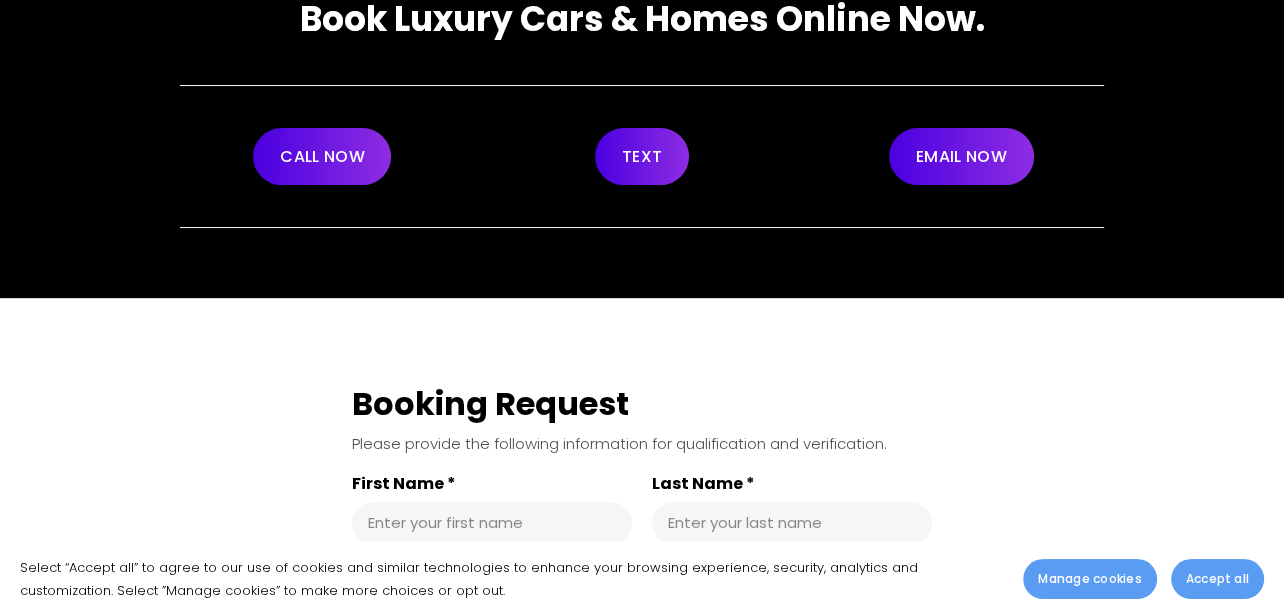click on "Accept all" at bounding box center (1217, 579) 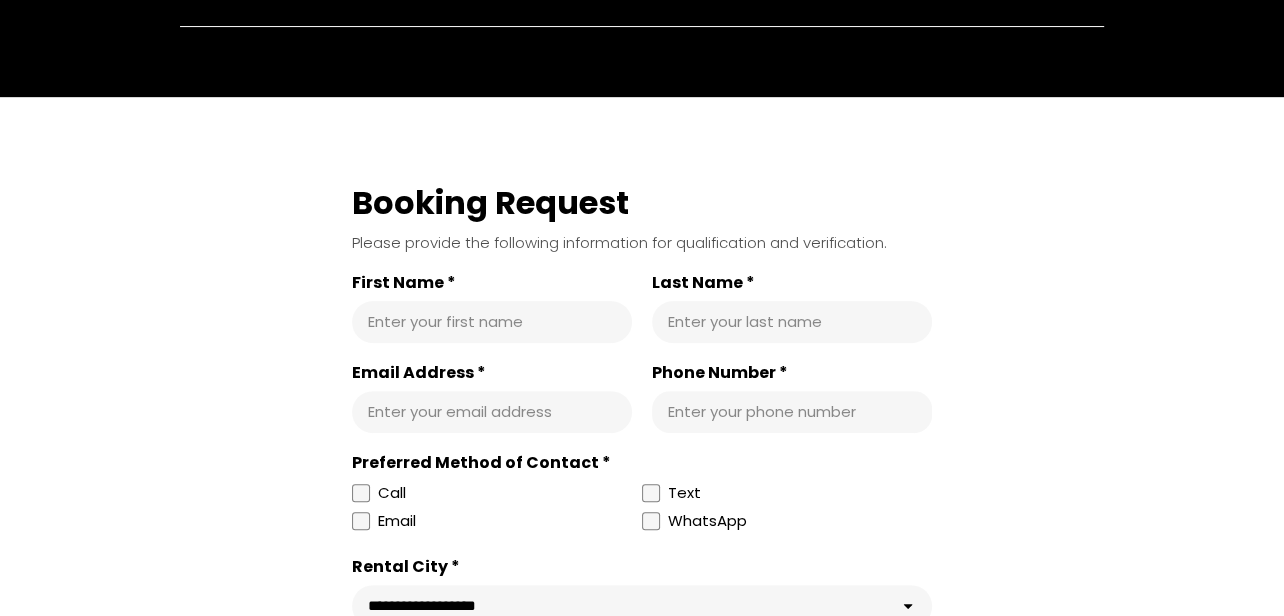 scroll, scrollTop: 400, scrollLeft: 0, axis: vertical 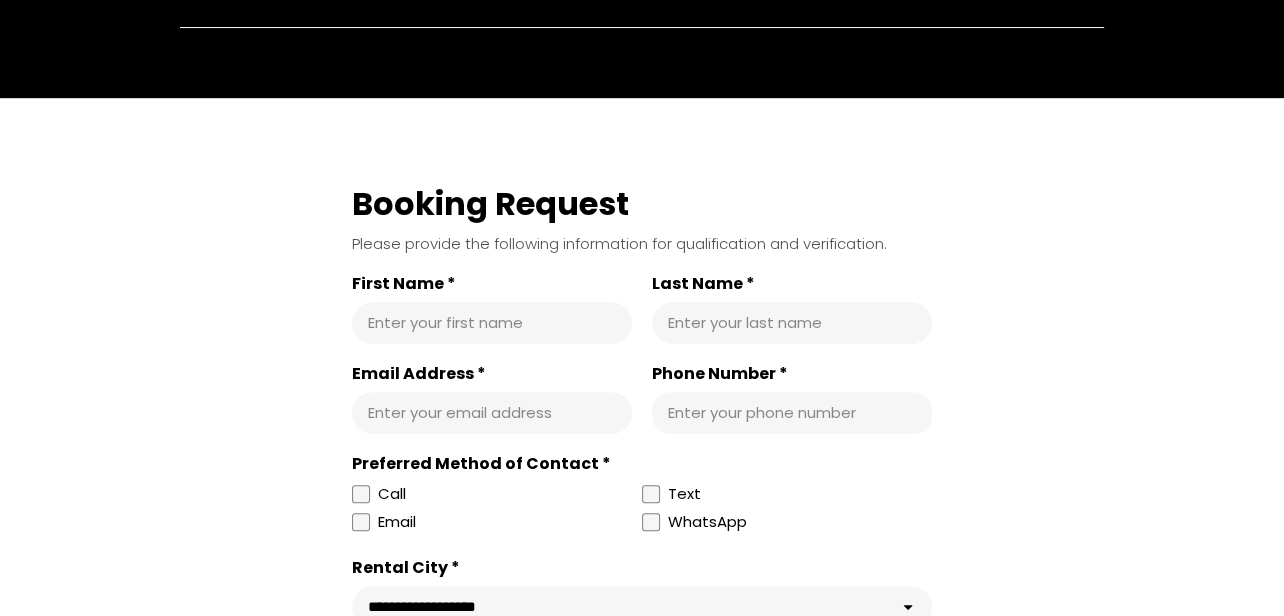click on "Enter your first name" at bounding box center (492, 323) 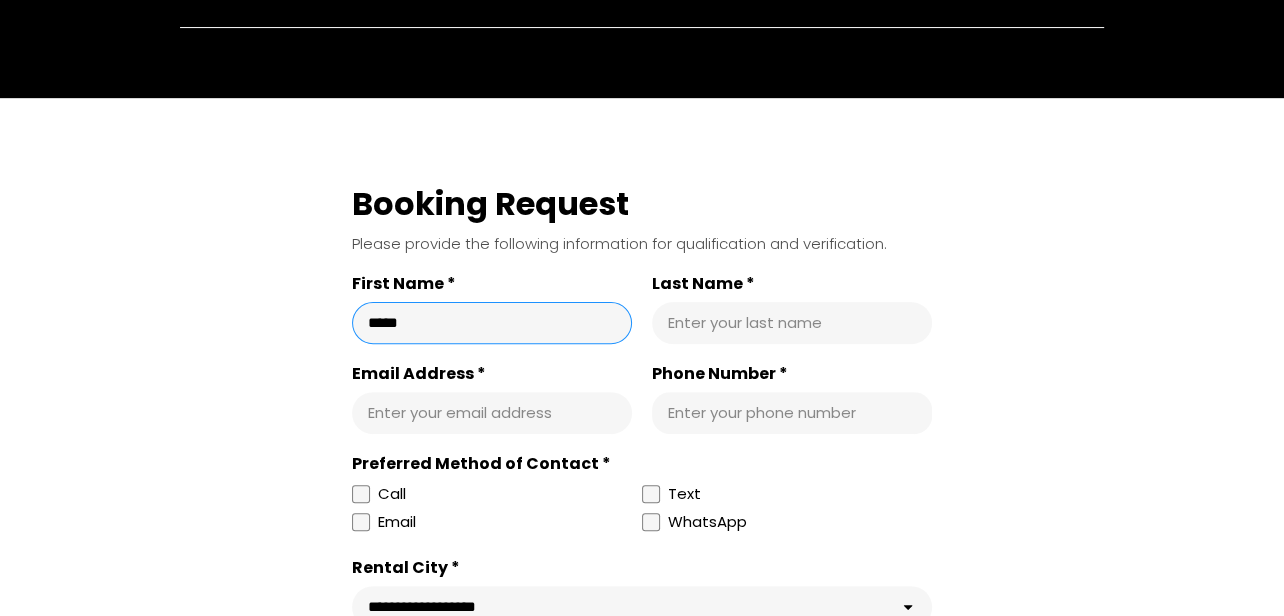 type on "*****" 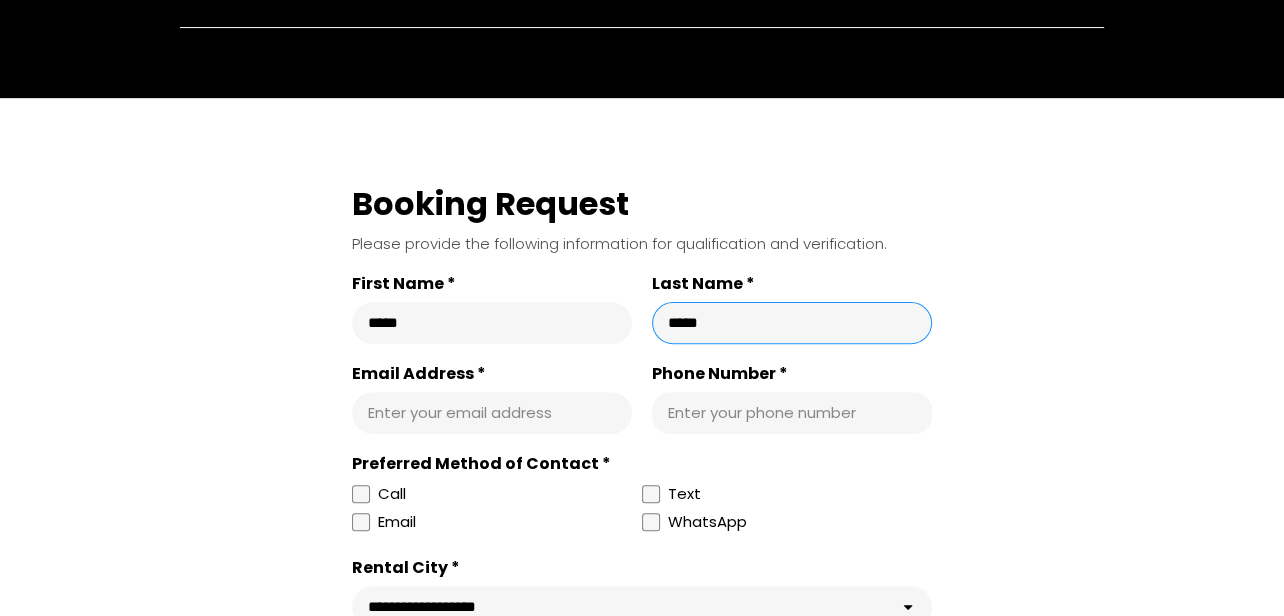 type on "*****" 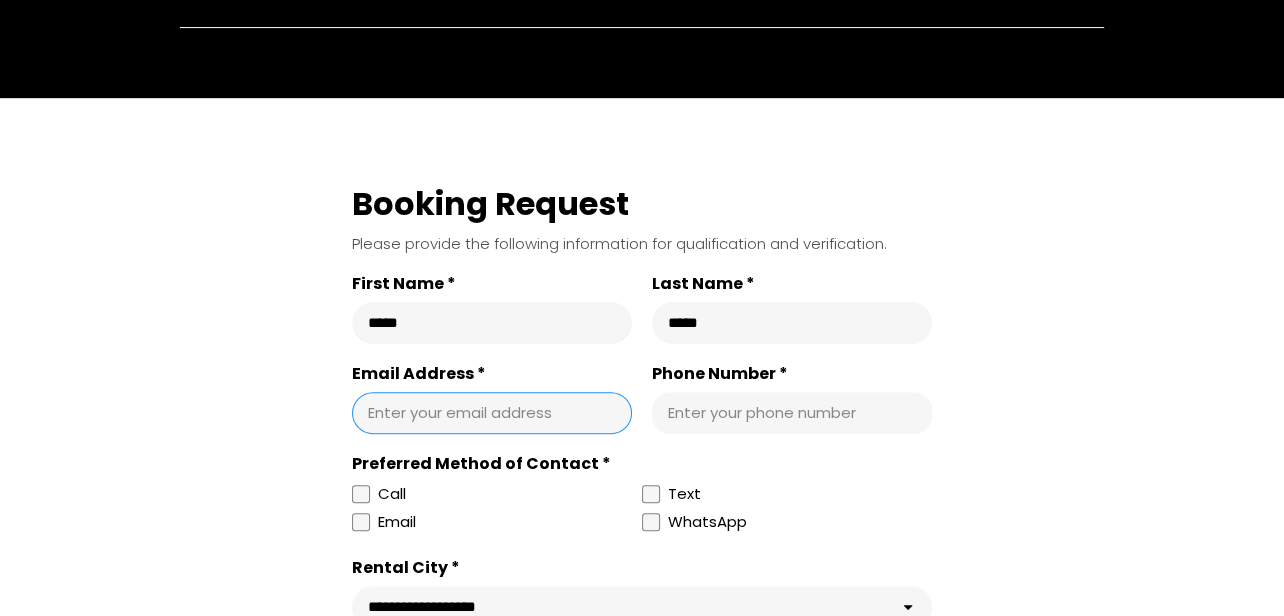 type on "**********" 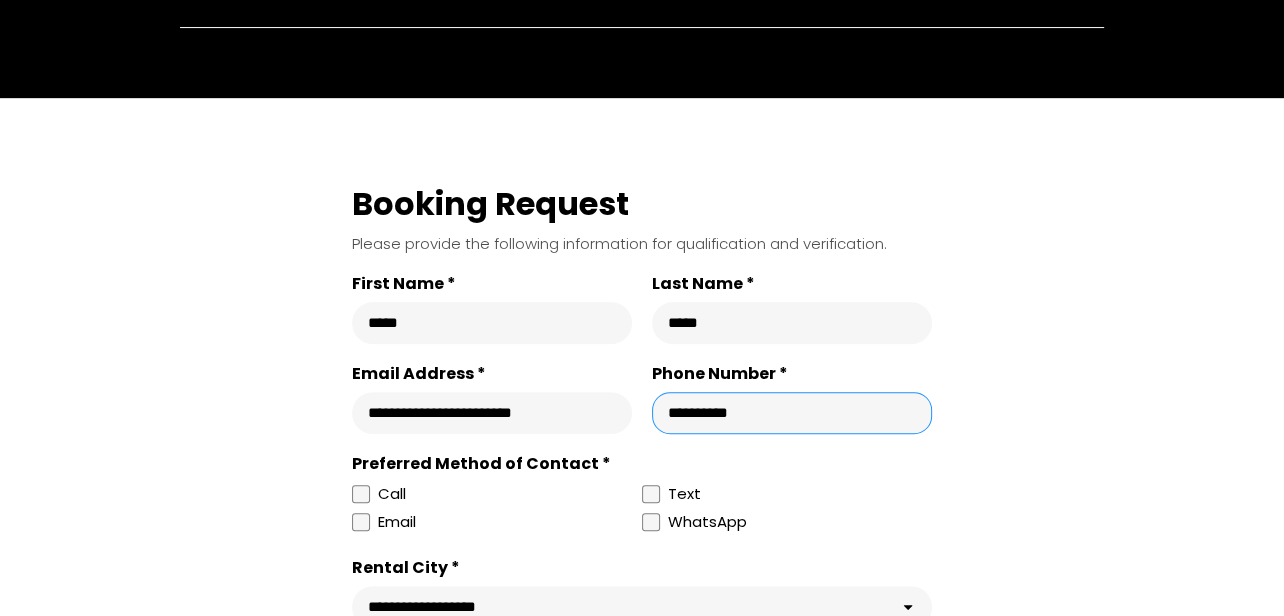 drag, startPoint x: 768, startPoint y: 407, endPoint x: 604, endPoint y: 412, distance: 164.0762 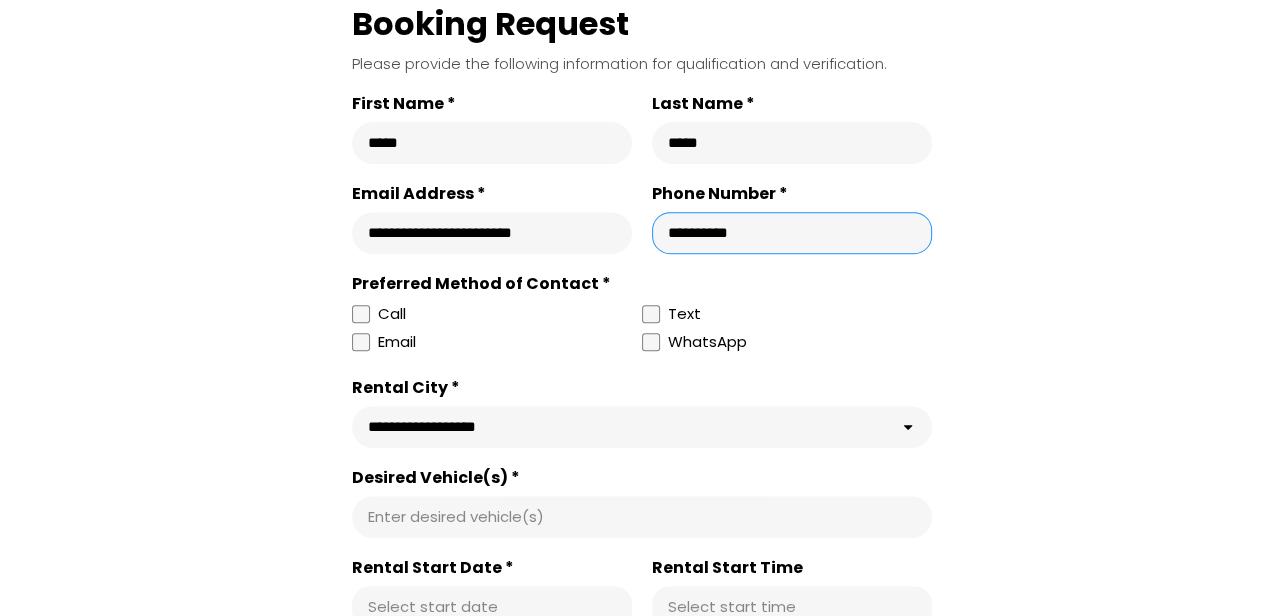 scroll, scrollTop: 600, scrollLeft: 0, axis: vertical 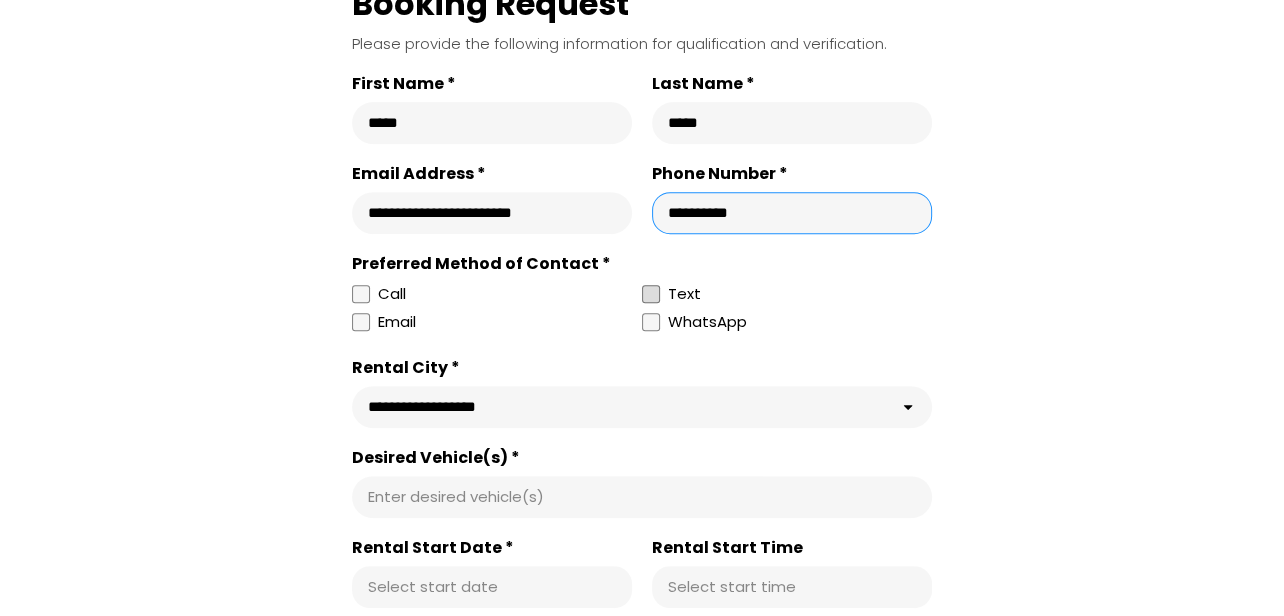 type on "**********" 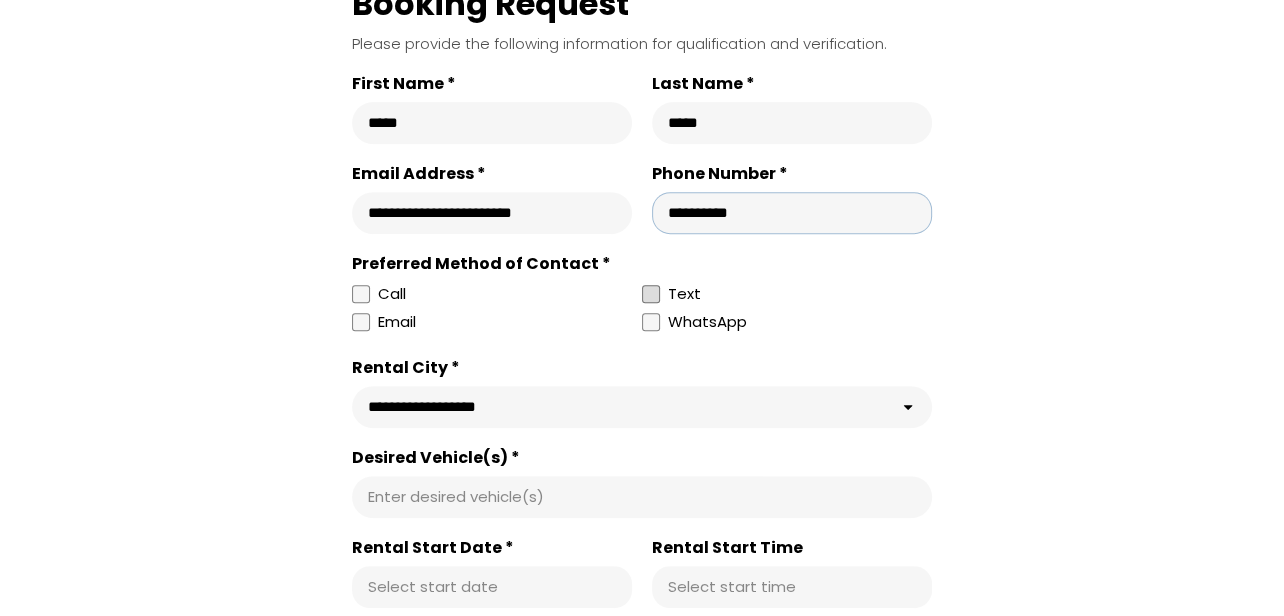click at bounding box center (651, 294) 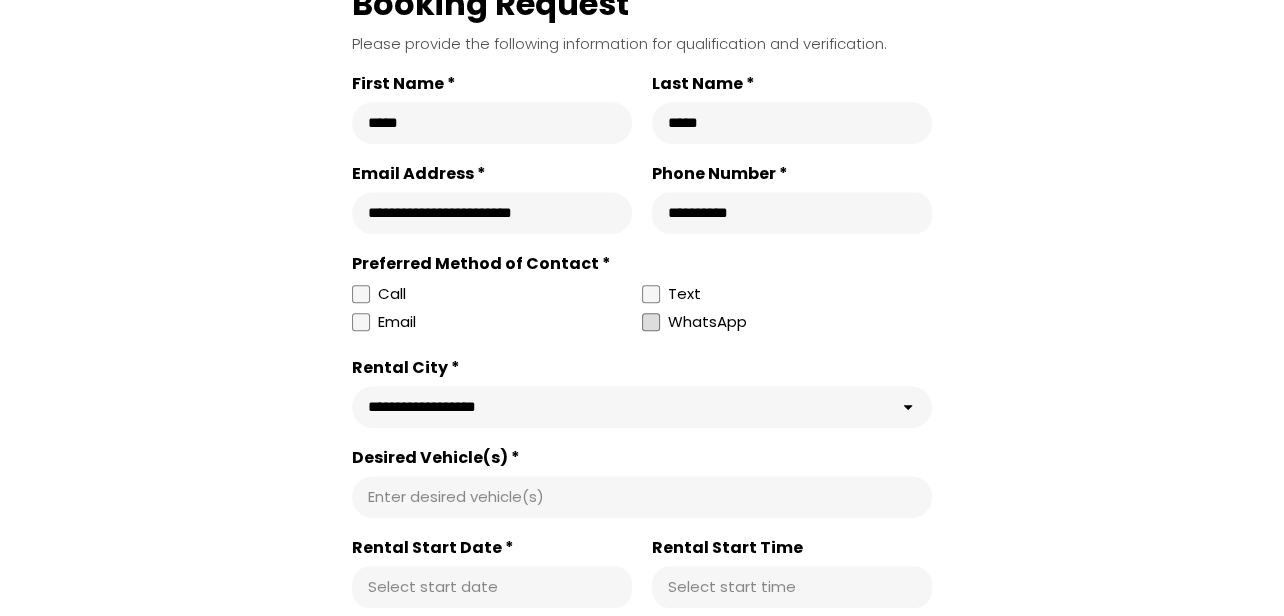 click at bounding box center [651, 322] 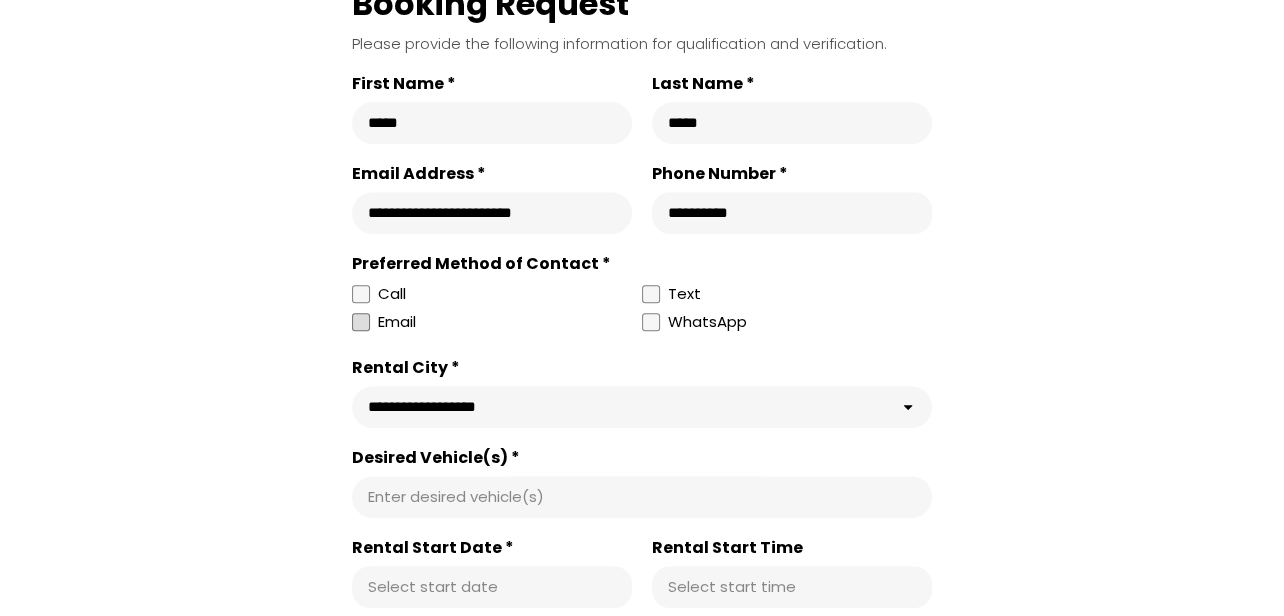 click at bounding box center (361, 322) 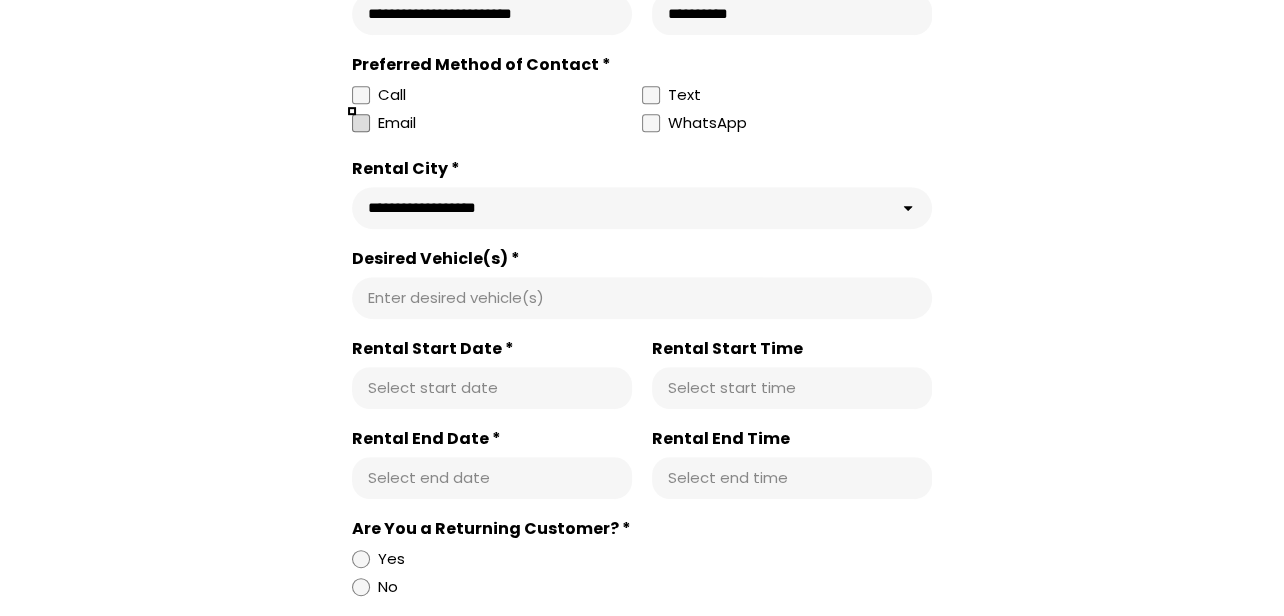 scroll, scrollTop: 800, scrollLeft: 0, axis: vertical 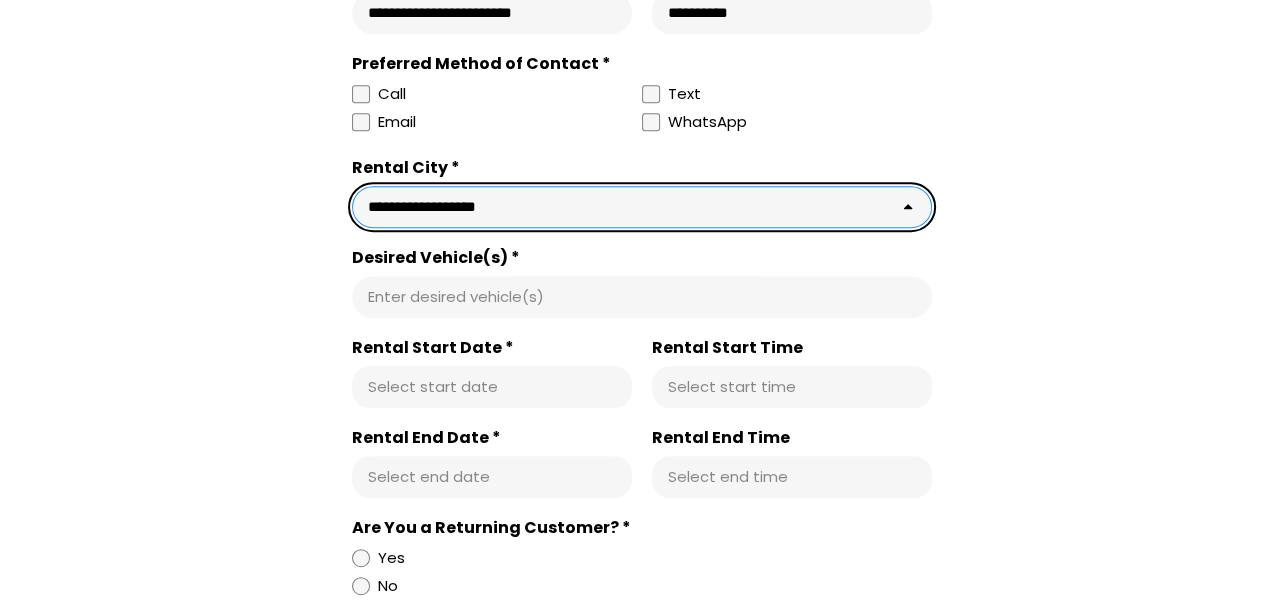 click on "**********" at bounding box center [642, 207] 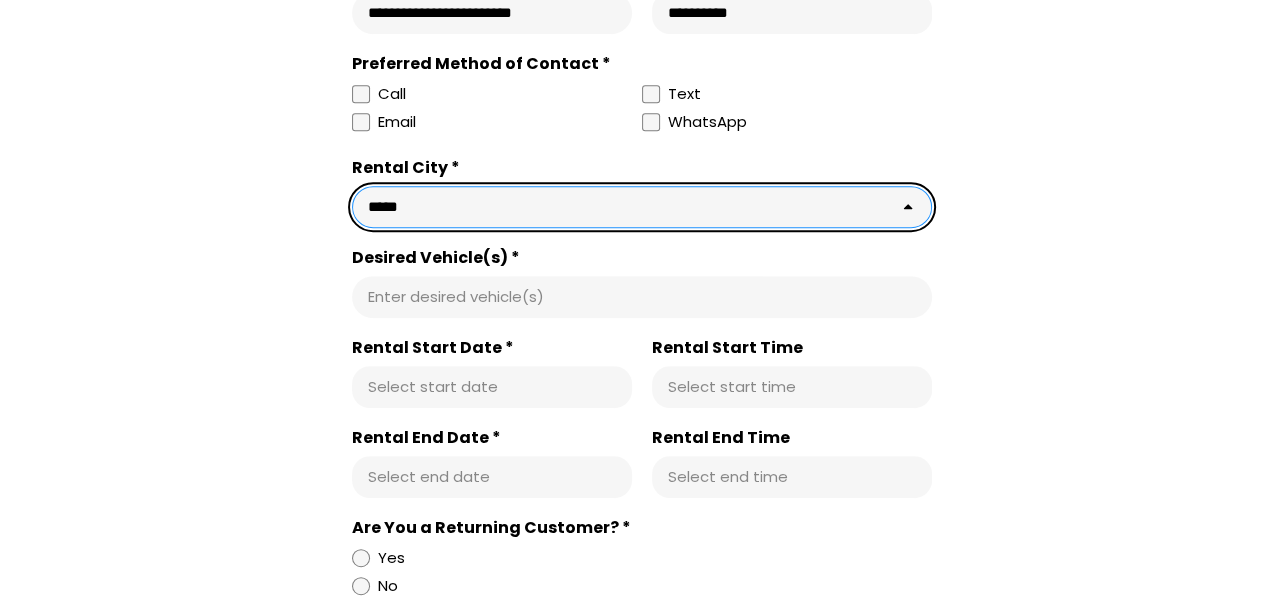 click on "**********" at bounding box center [642, 207] 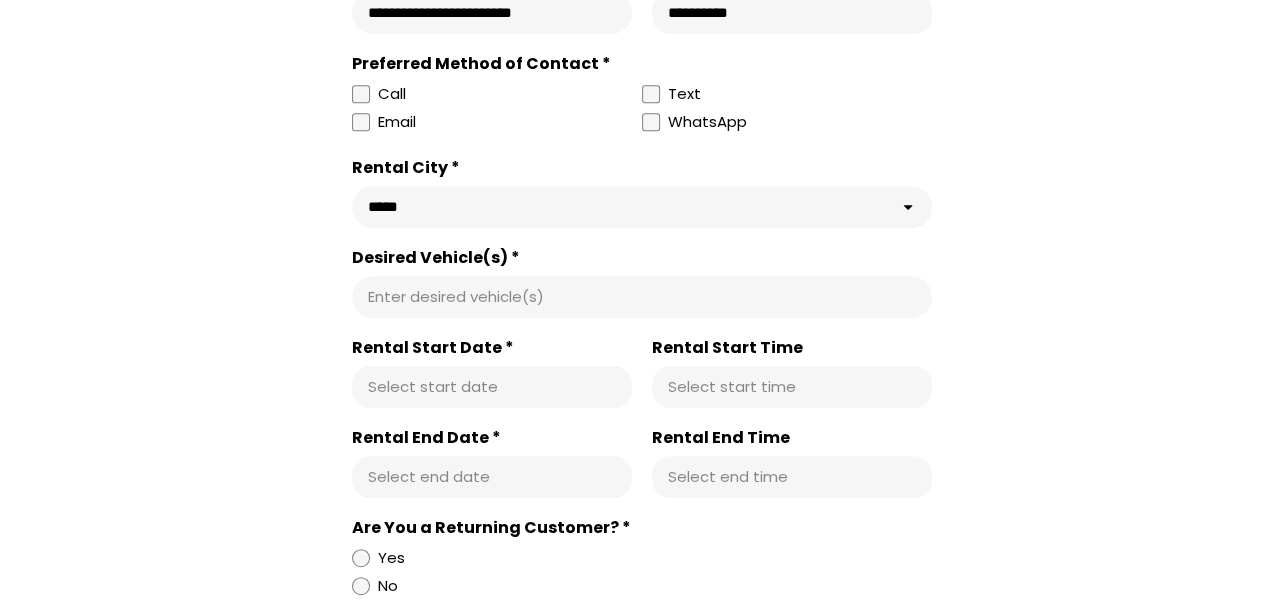 click on "Desired Vehicle(s) *" at bounding box center (642, 297) 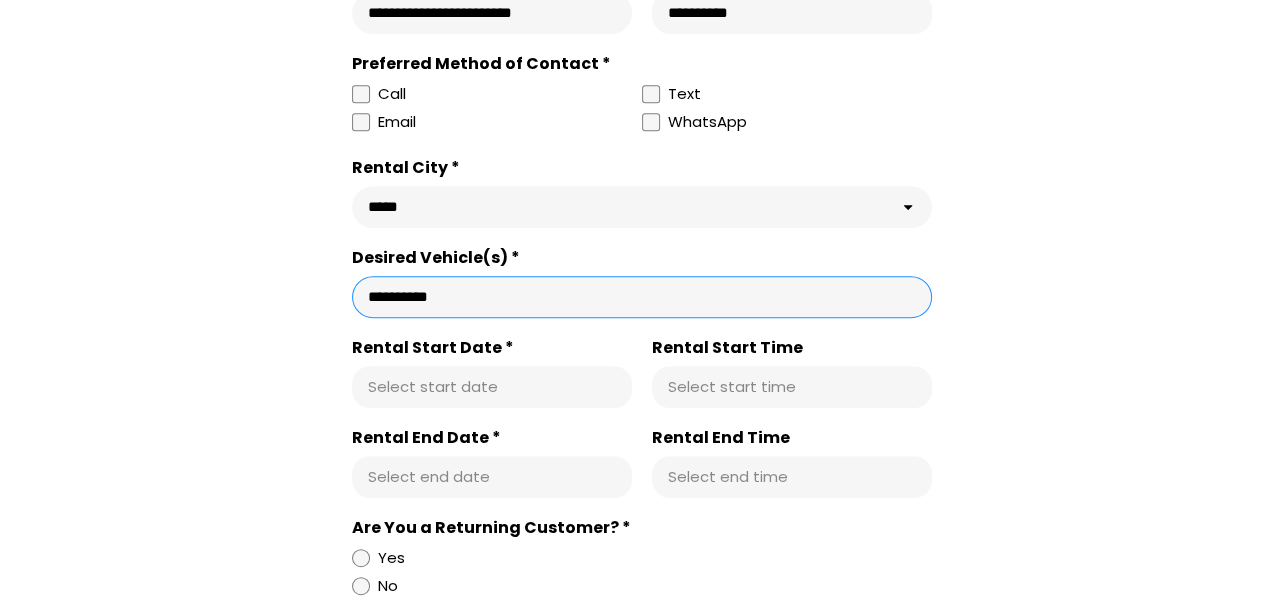 type on "**********" 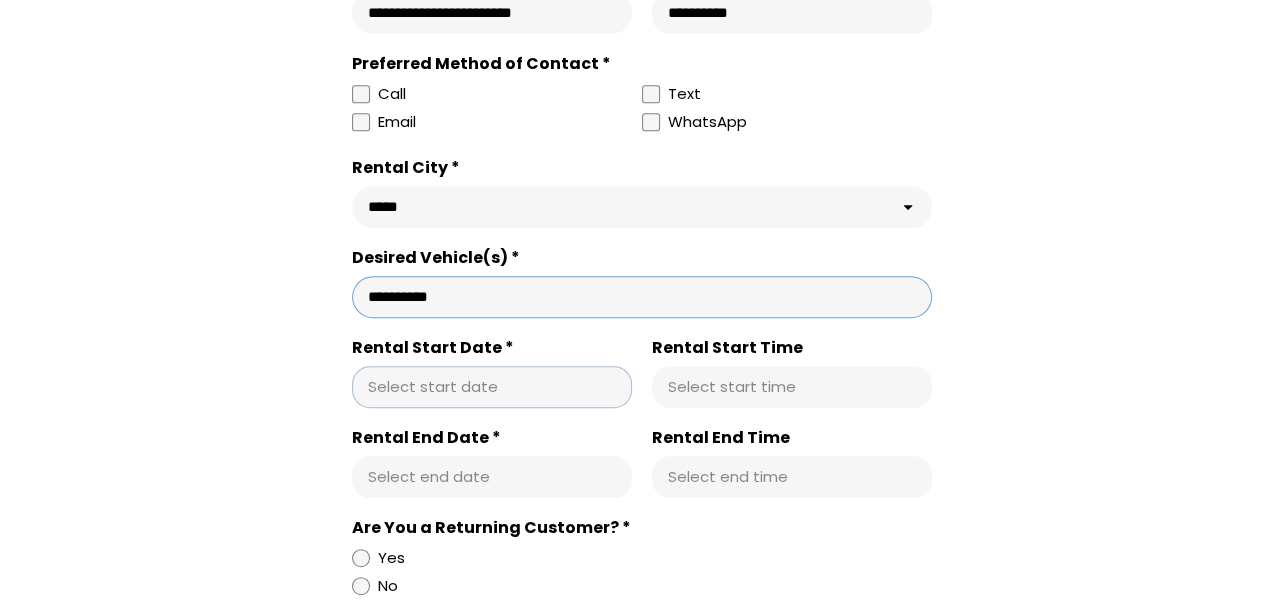 click on "Select start date" at bounding box center (492, 387) 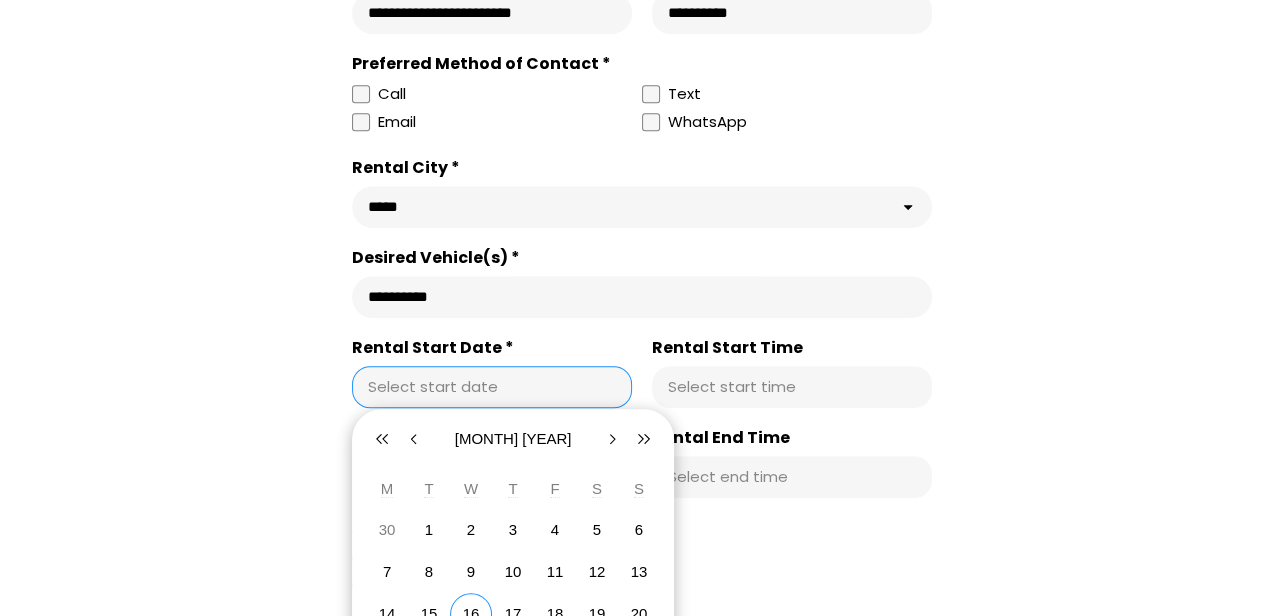 scroll, scrollTop: 900, scrollLeft: 0, axis: vertical 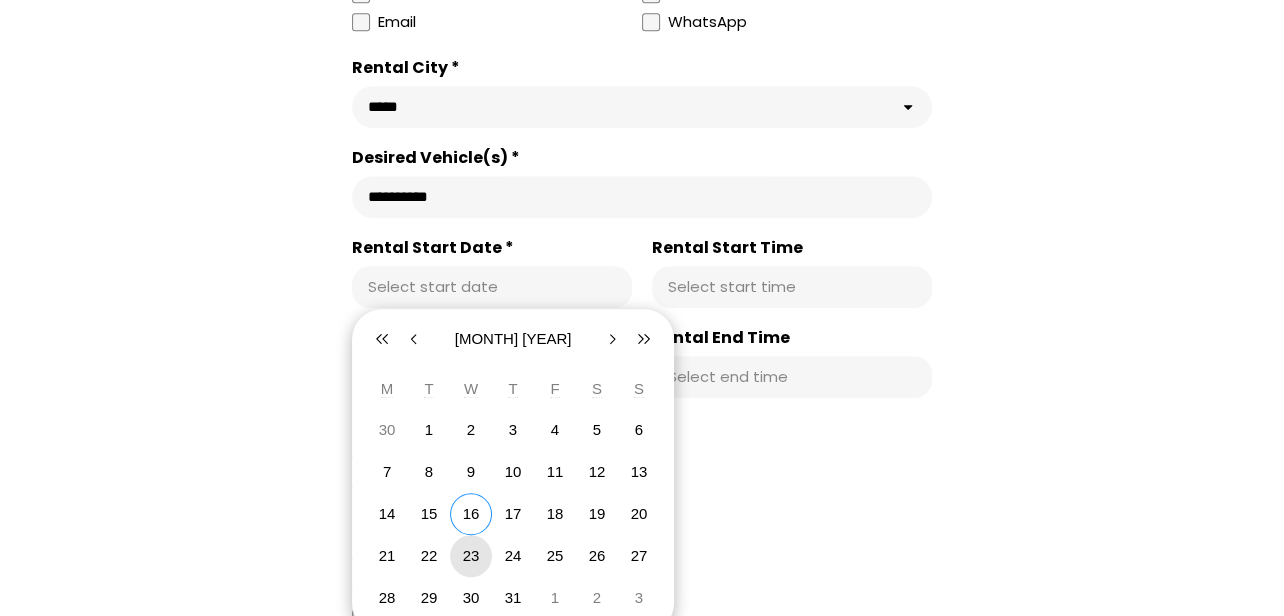 click on "23" at bounding box center [471, 555] 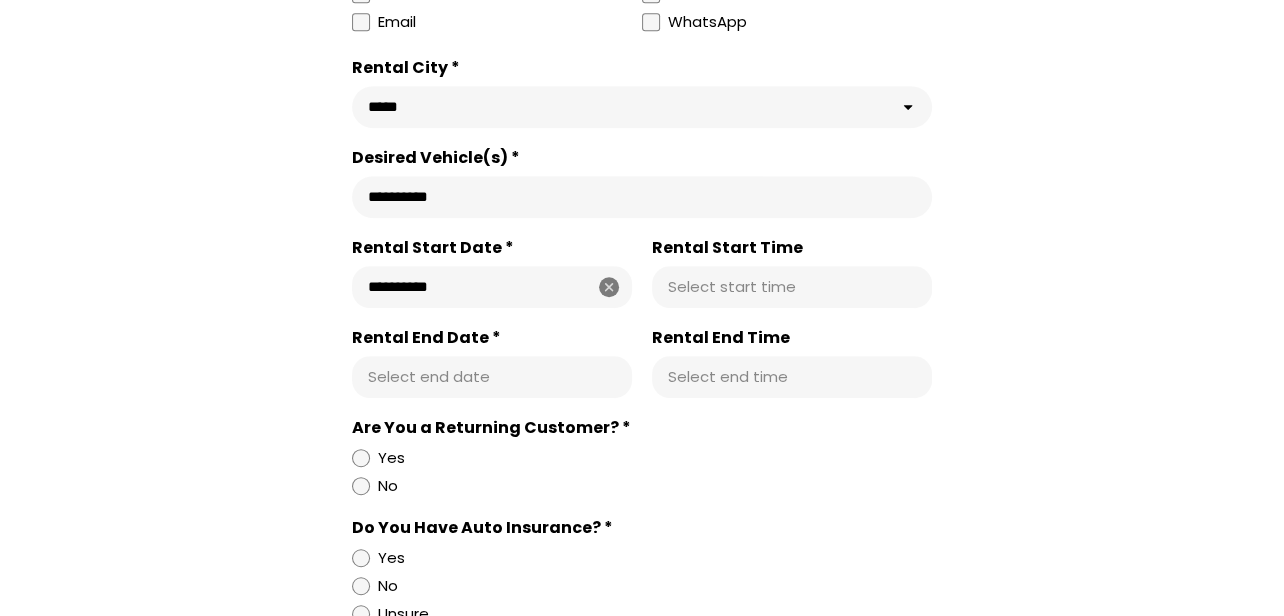 click on "Rental Start Time" at bounding box center [792, 287] 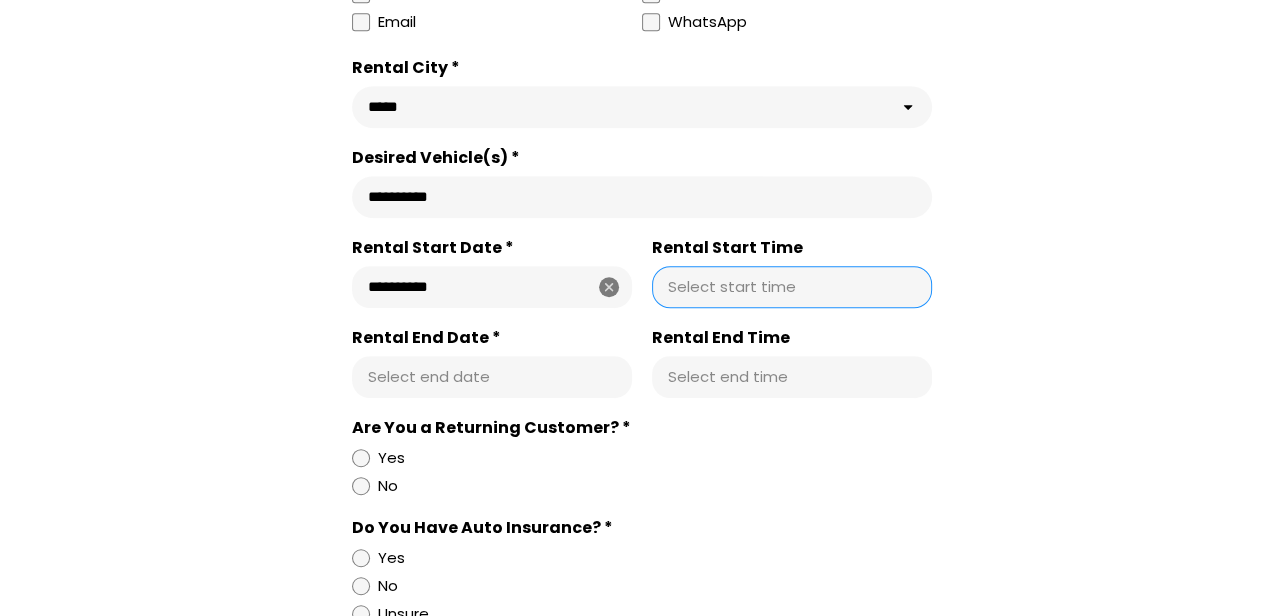 click on "Select end date" at bounding box center [492, 377] 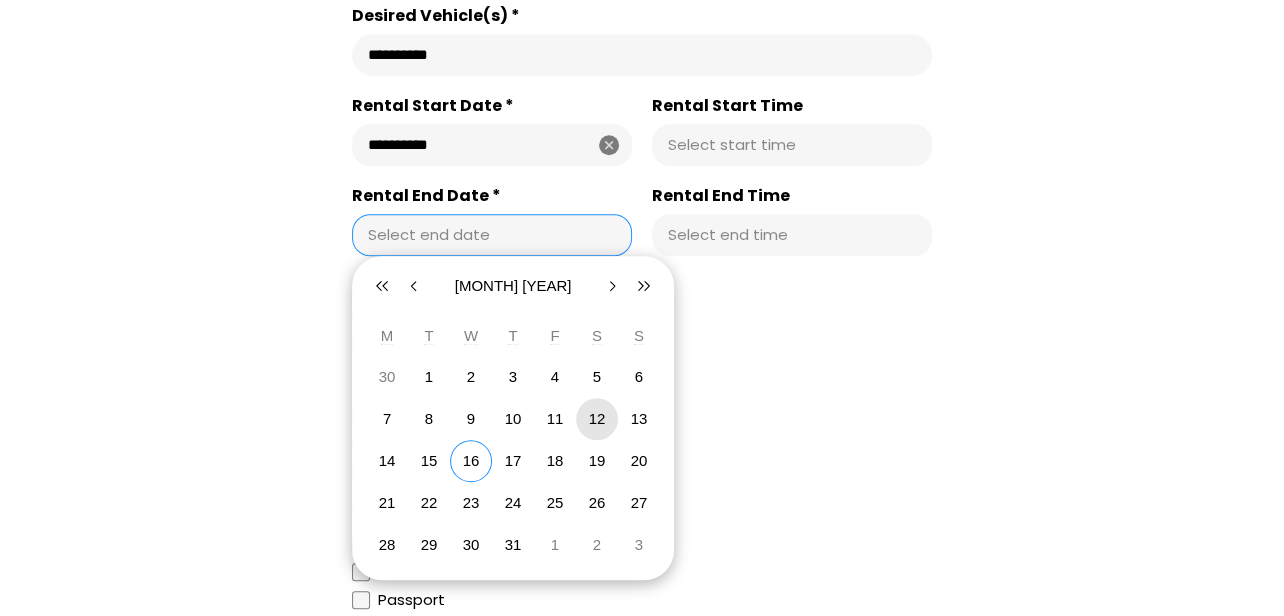 scroll, scrollTop: 1200, scrollLeft: 0, axis: vertical 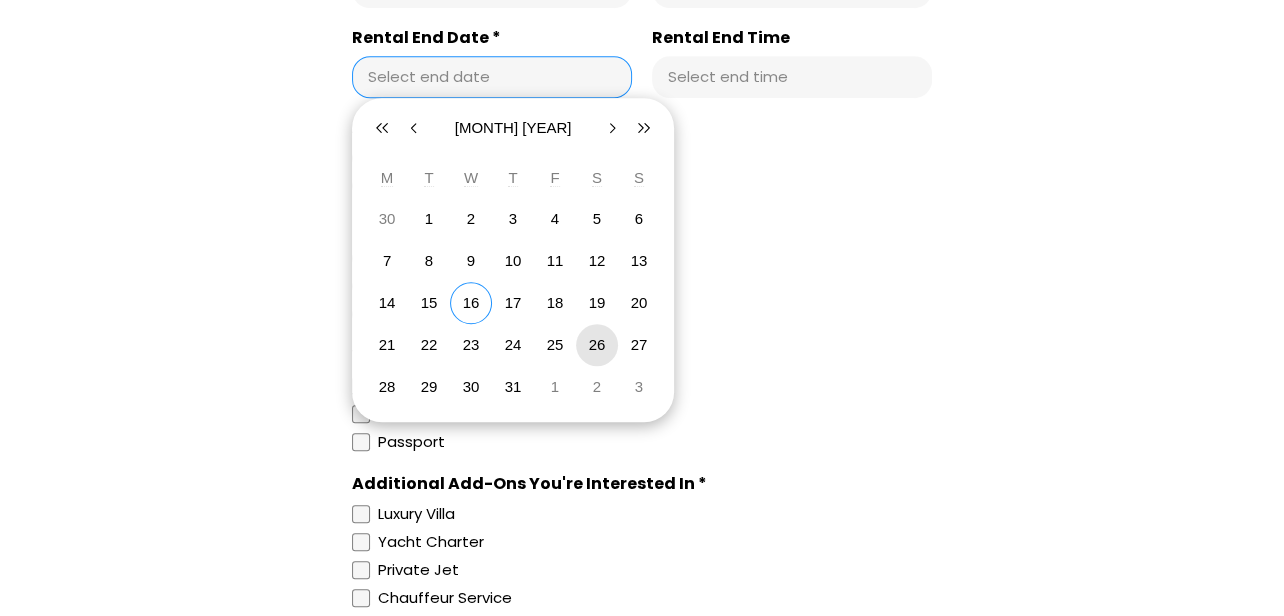 click on "26" at bounding box center [597, 344] 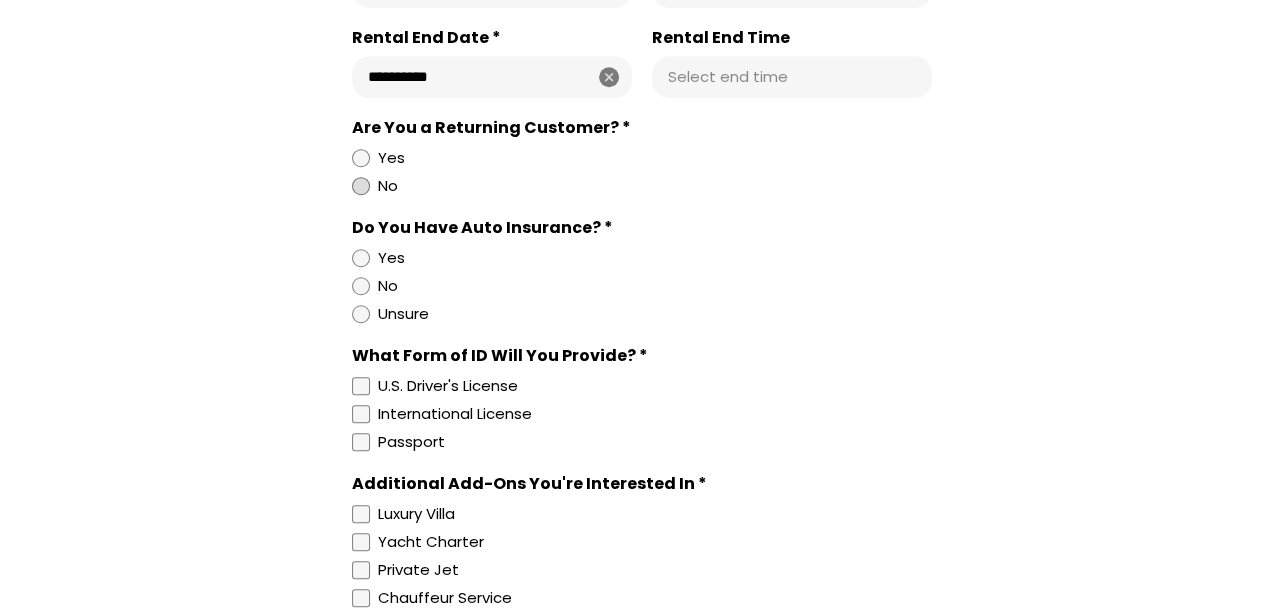 click at bounding box center (361, 186) 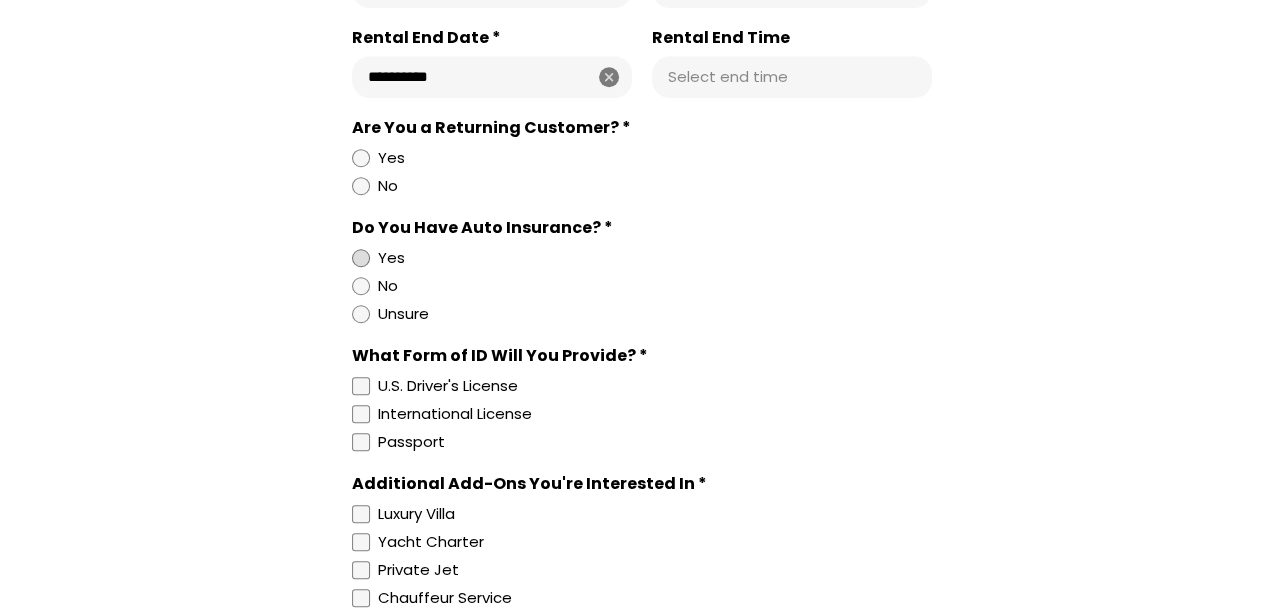 click at bounding box center (361, 258) 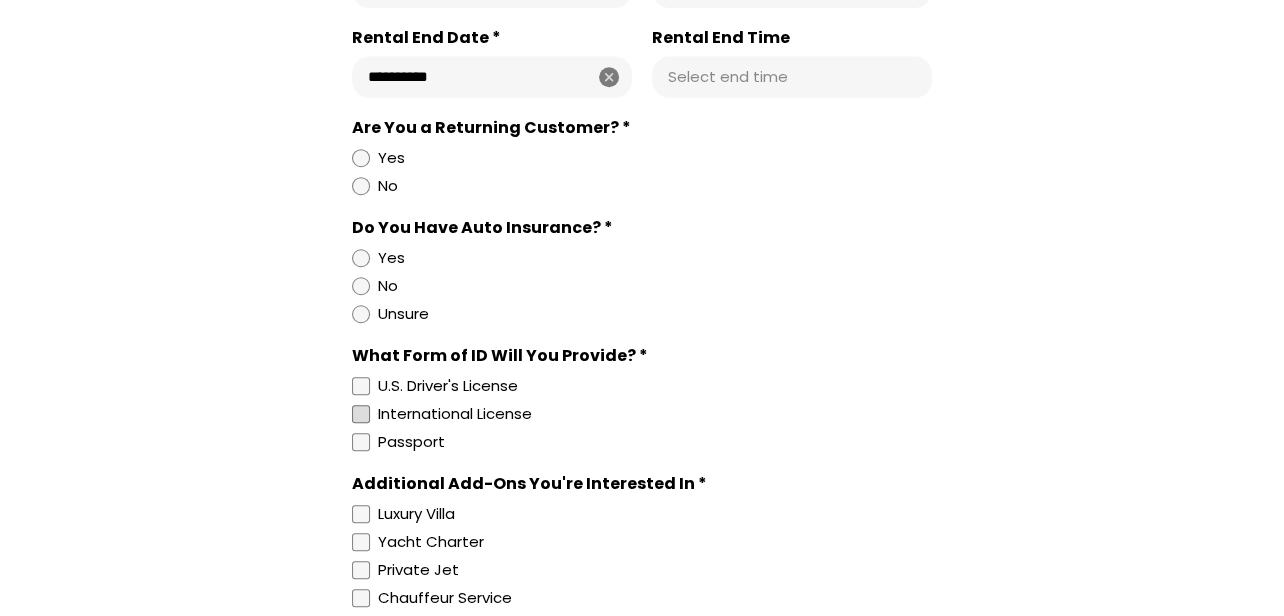 click at bounding box center (361, 414) 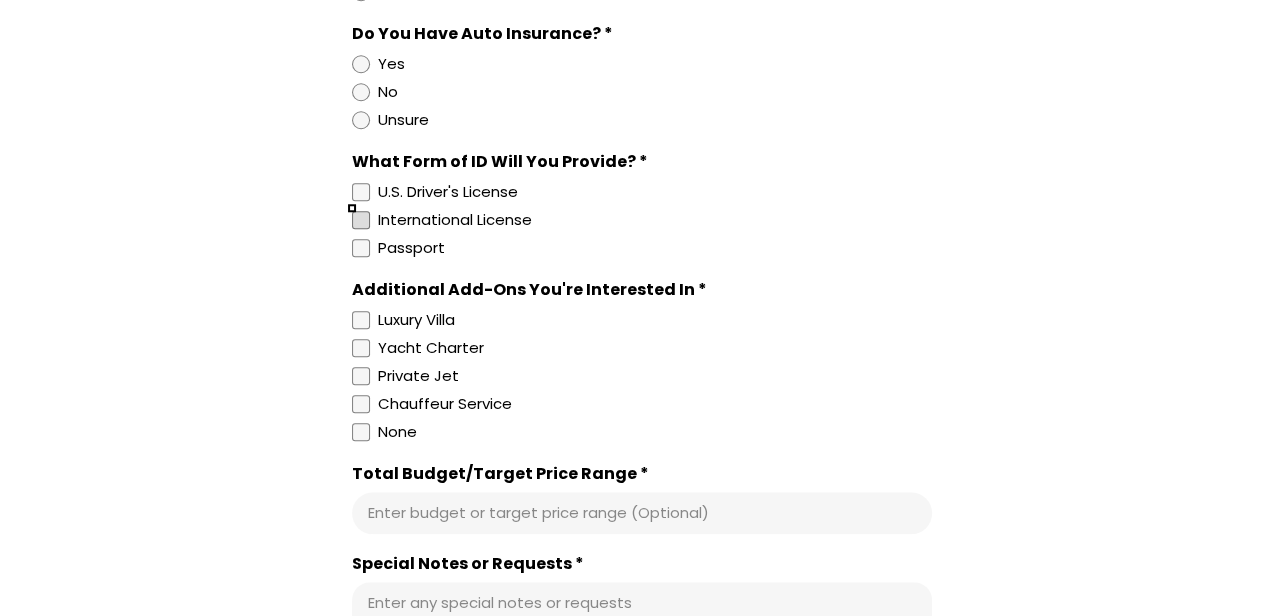 scroll, scrollTop: 1400, scrollLeft: 0, axis: vertical 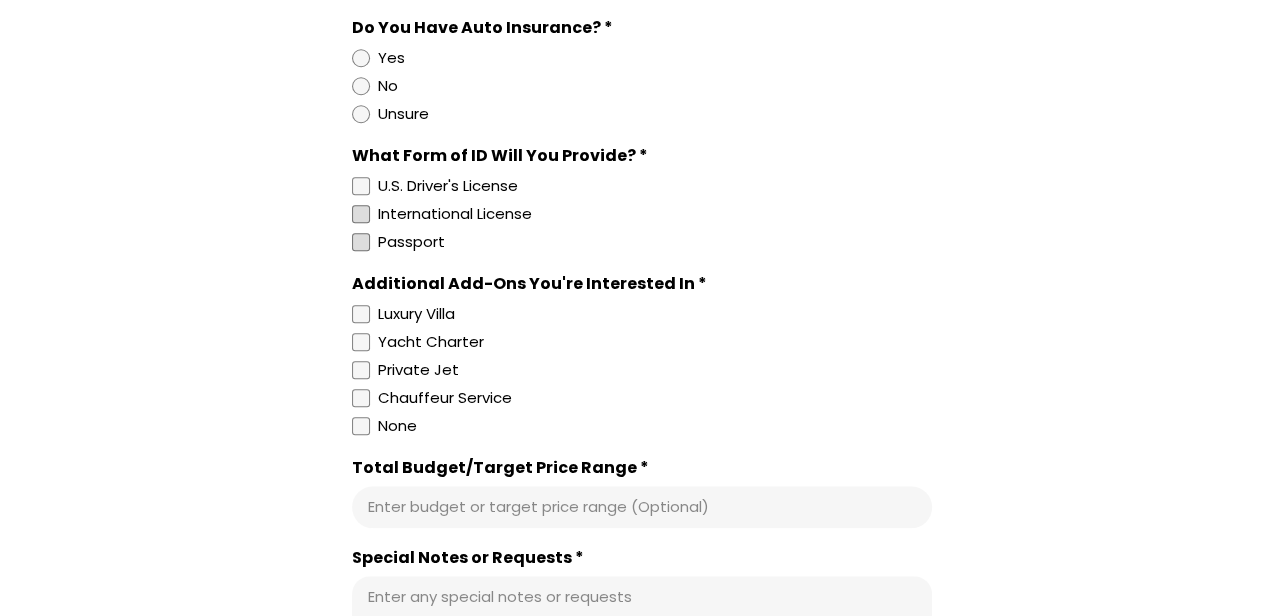 click at bounding box center (361, 242) 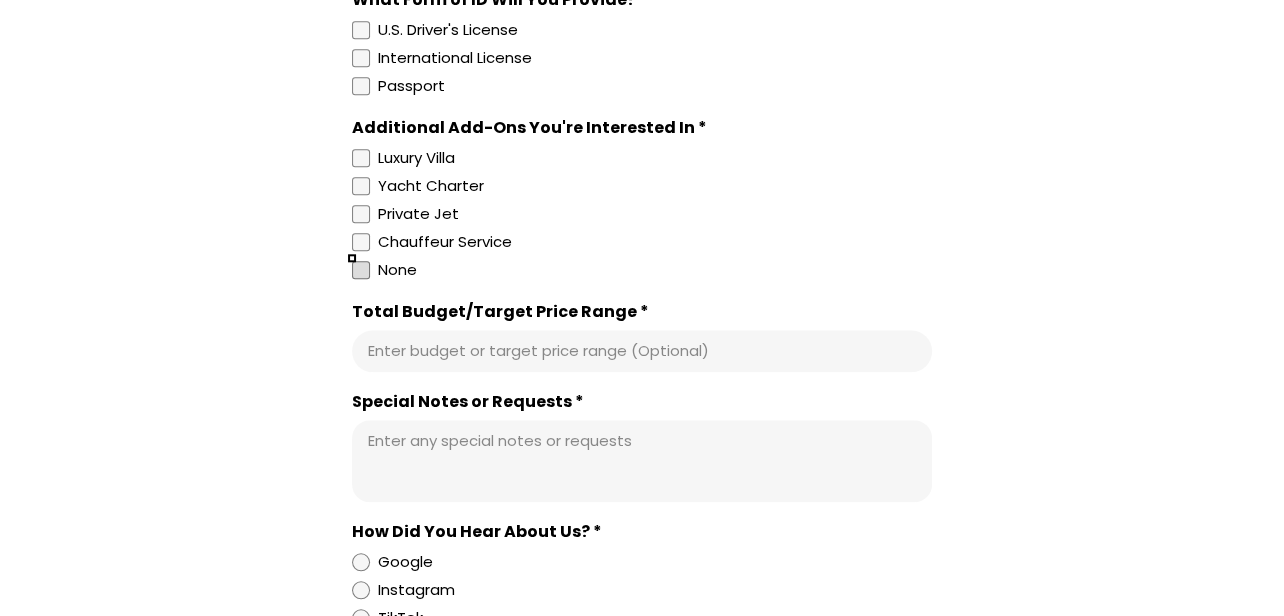 scroll, scrollTop: 1600, scrollLeft: 0, axis: vertical 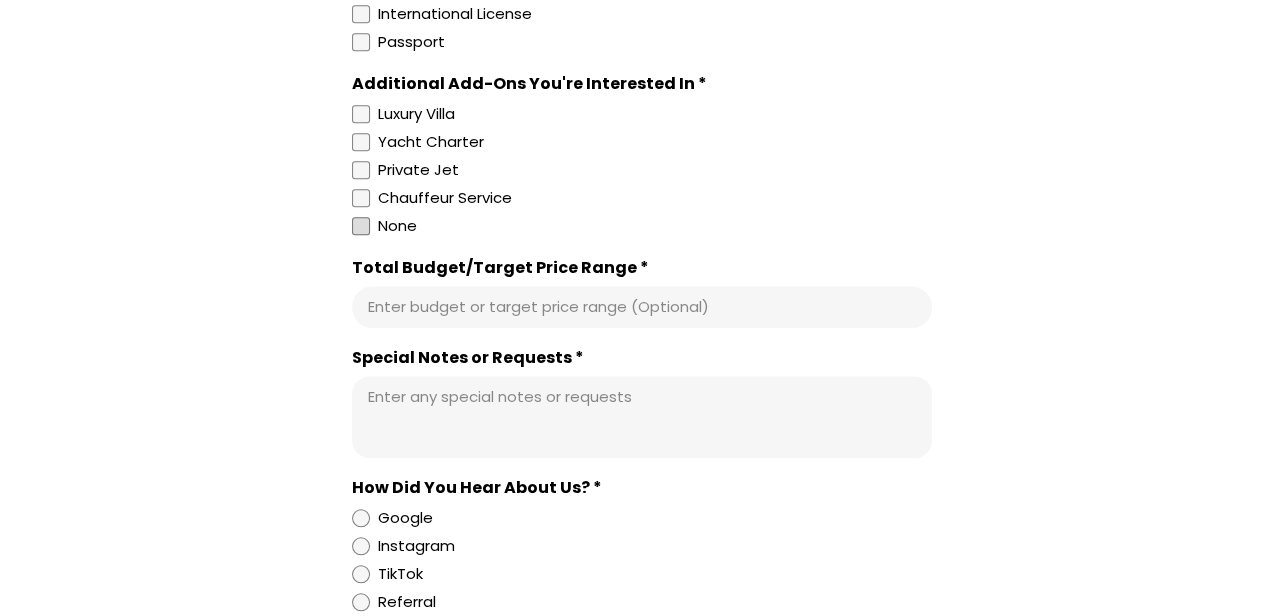 click on "Total Budget/Target Price Range *" at bounding box center [642, 307] 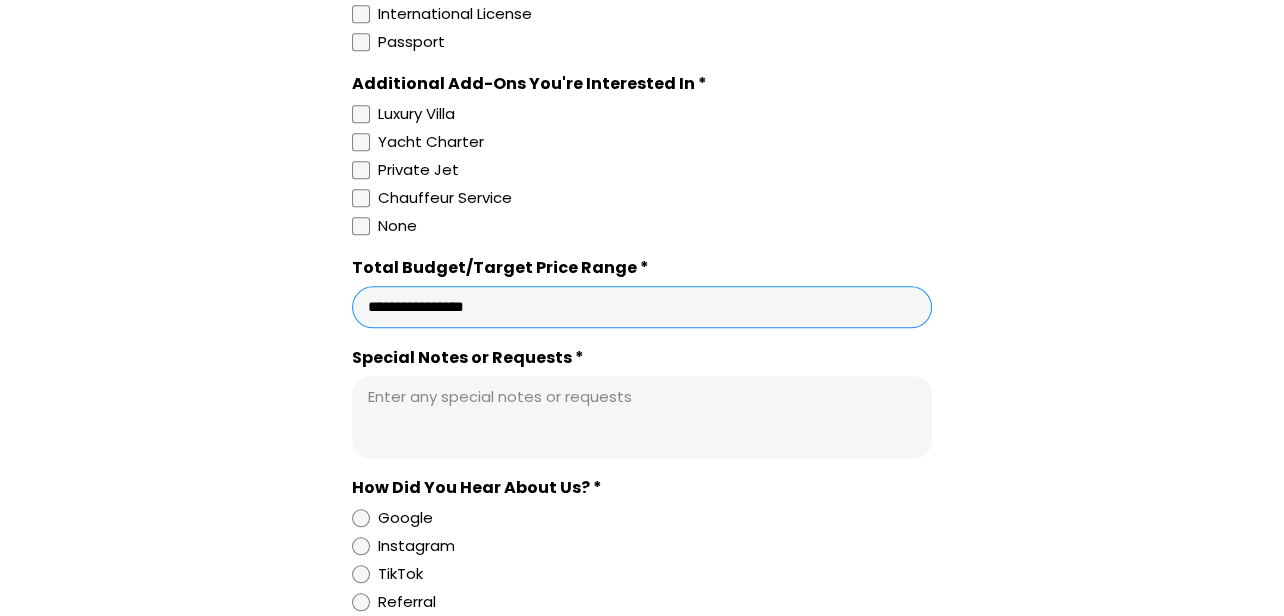 click on "Total Budget/Target Price Range *" at bounding box center [642, 307] 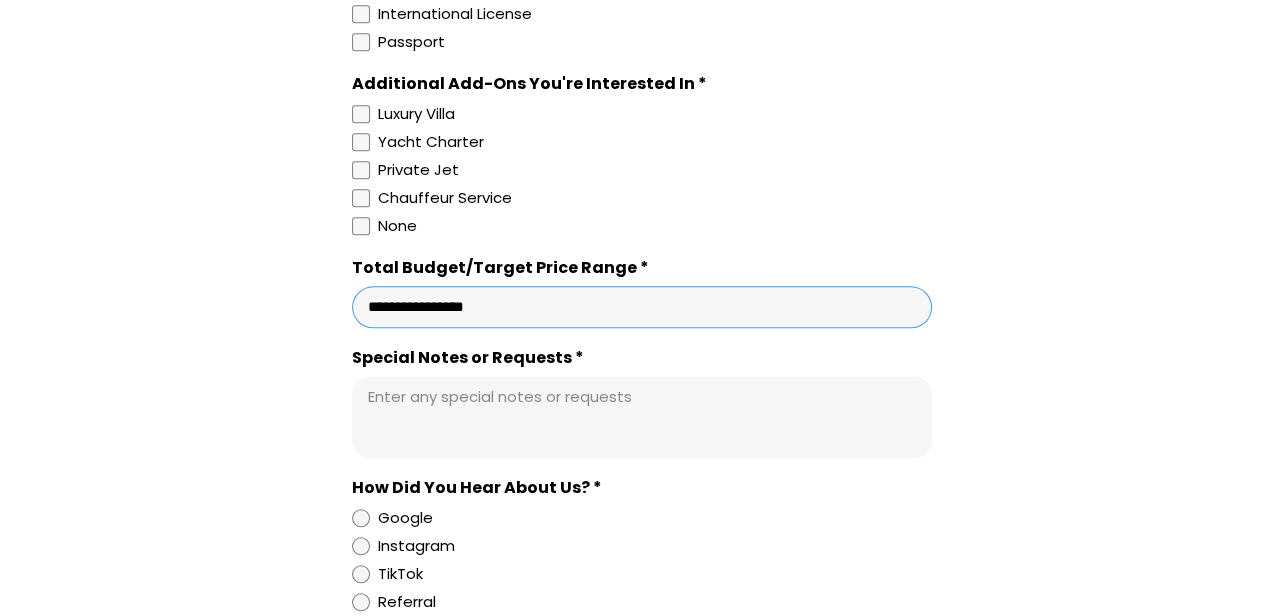 click on "Special Notes or Requests *" at bounding box center (642, 417) 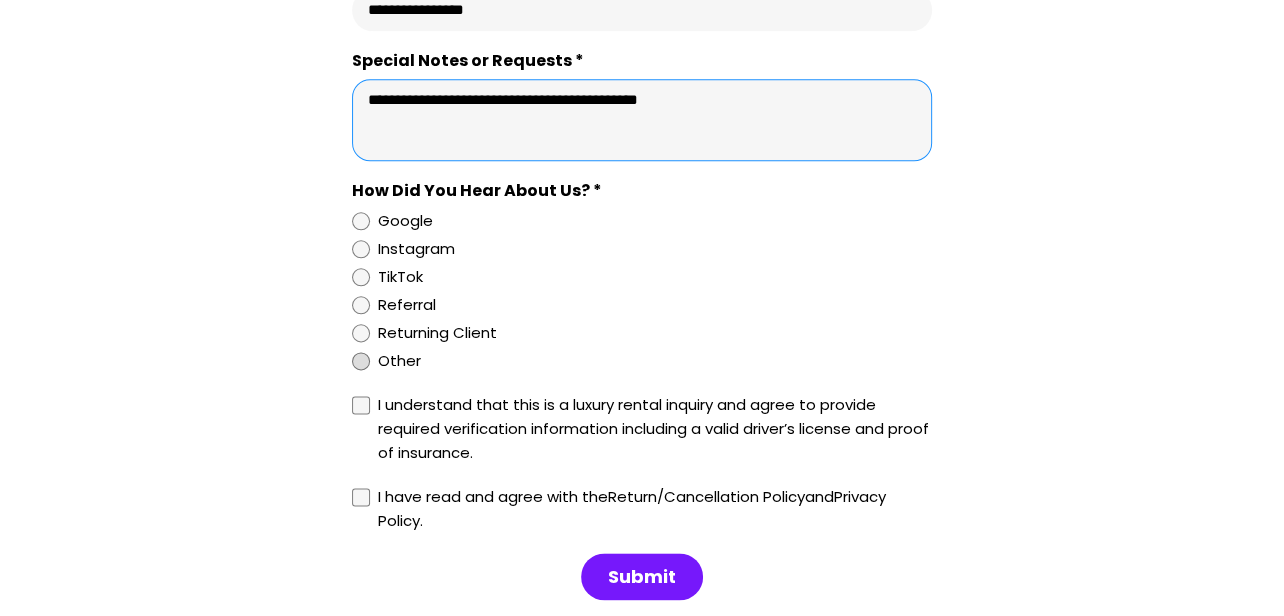 scroll, scrollTop: 1900, scrollLeft: 0, axis: vertical 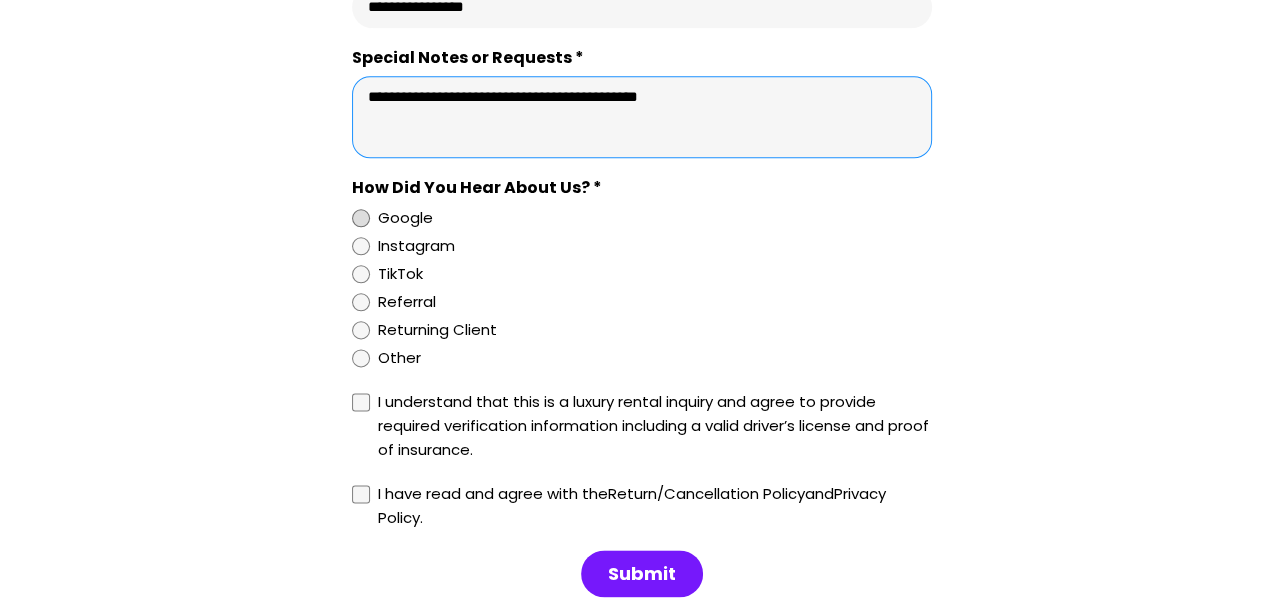 type on "**********" 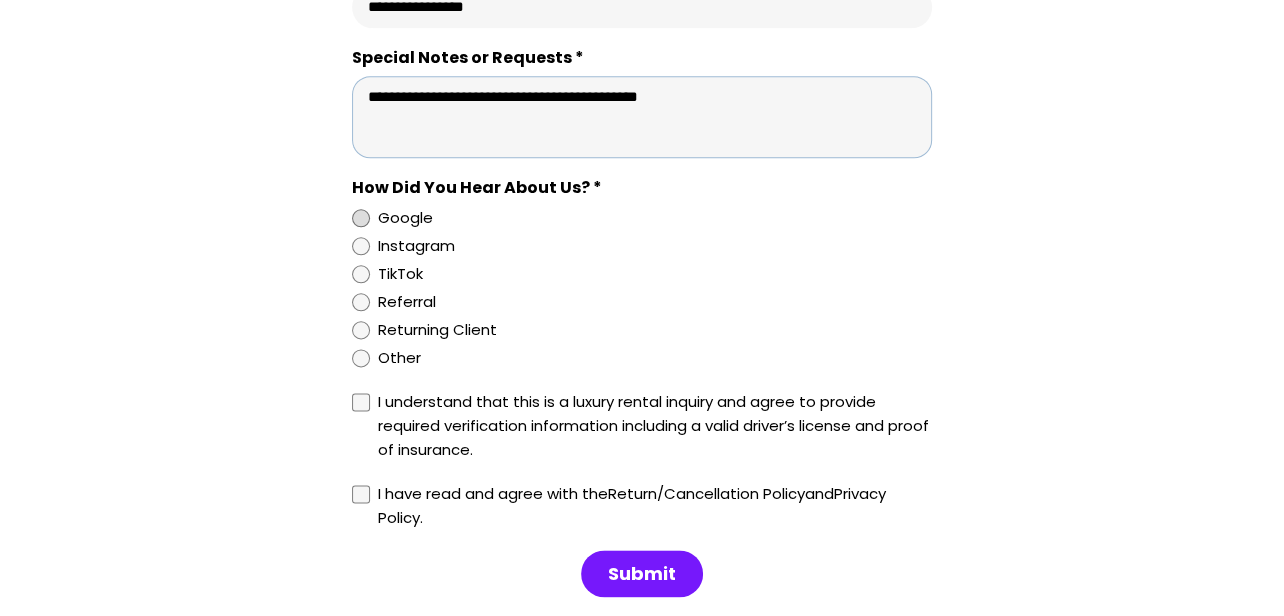 click on "Google" at bounding box center [638, 218] 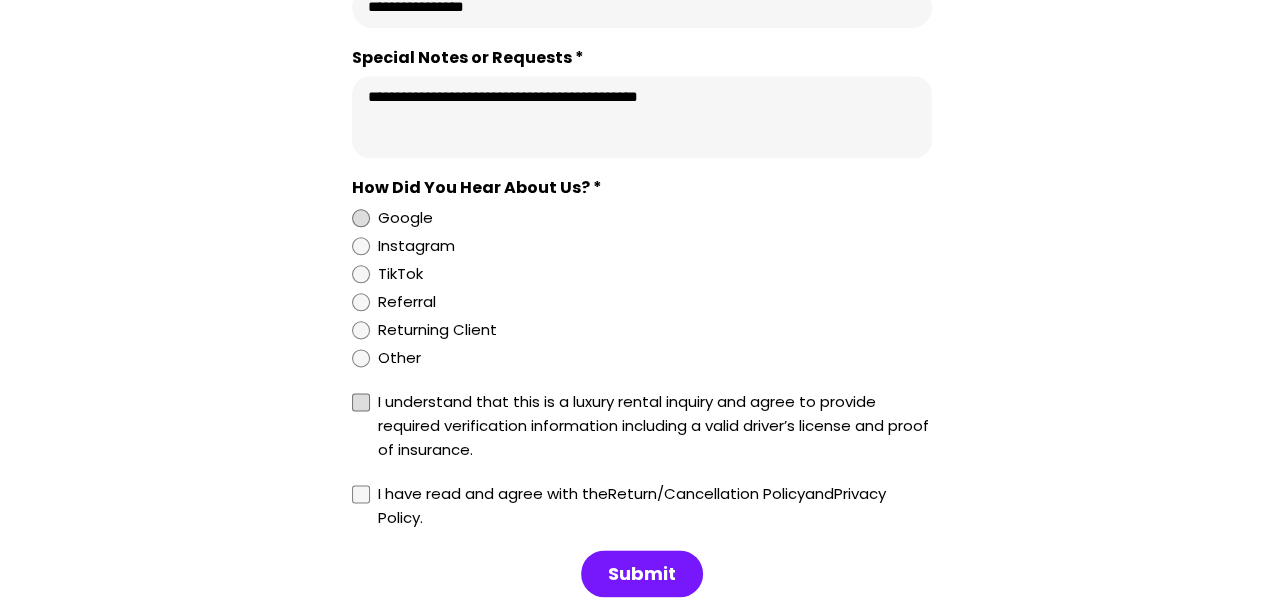 click at bounding box center (361, 402) 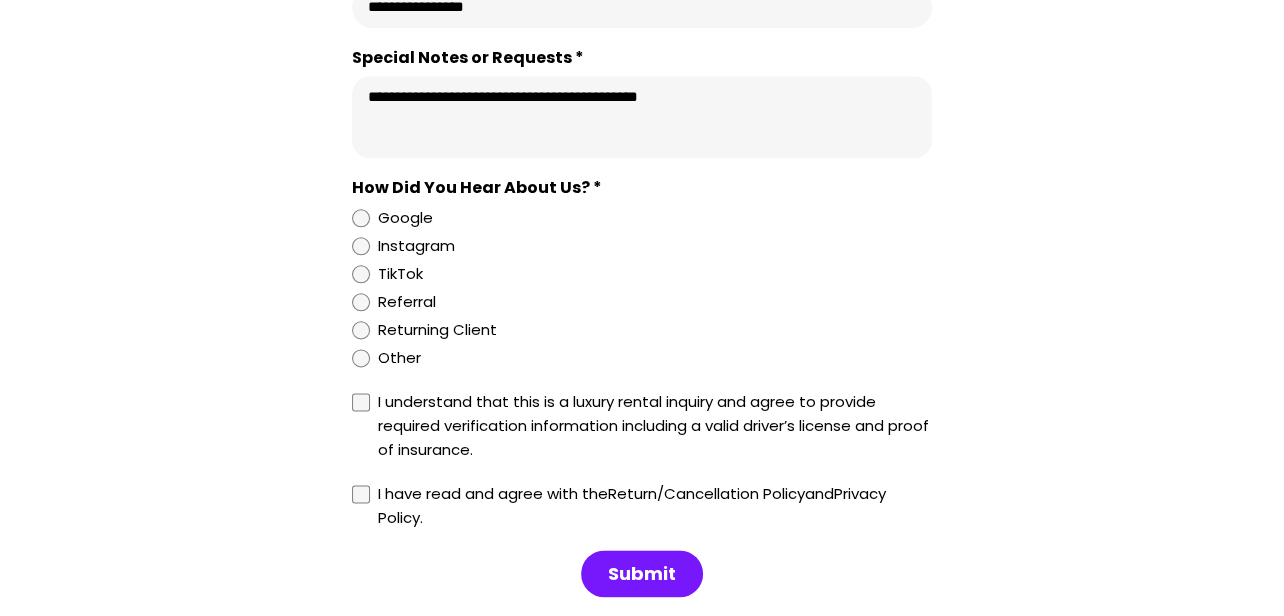 click on "**********" at bounding box center (642, -360) 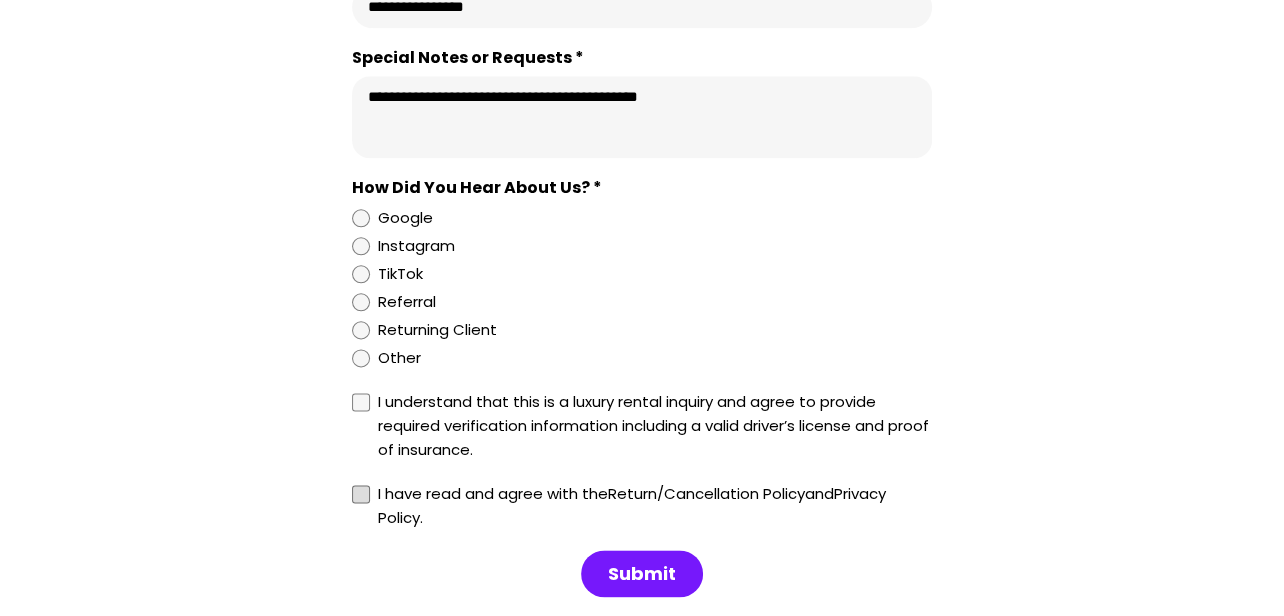 click on "I have read and agree with the  Return/Cancellation Policy  and  Privacy Policy ." at bounding box center (642, 506) 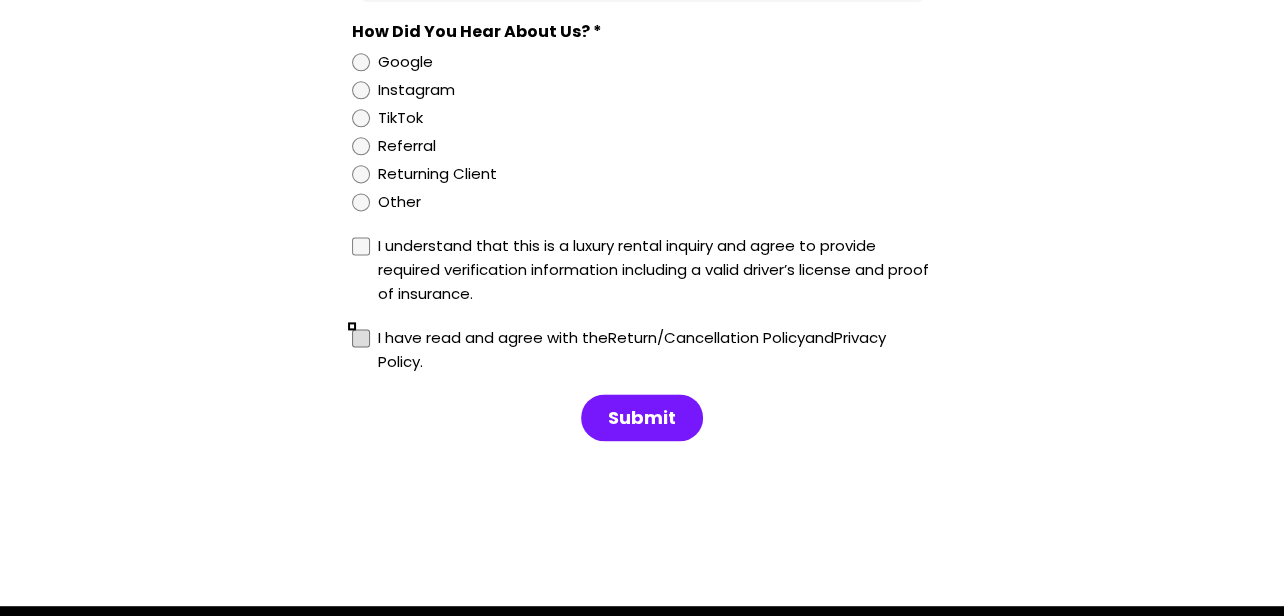 scroll, scrollTop: 2200, scrollLeft: 0, axis: vertical 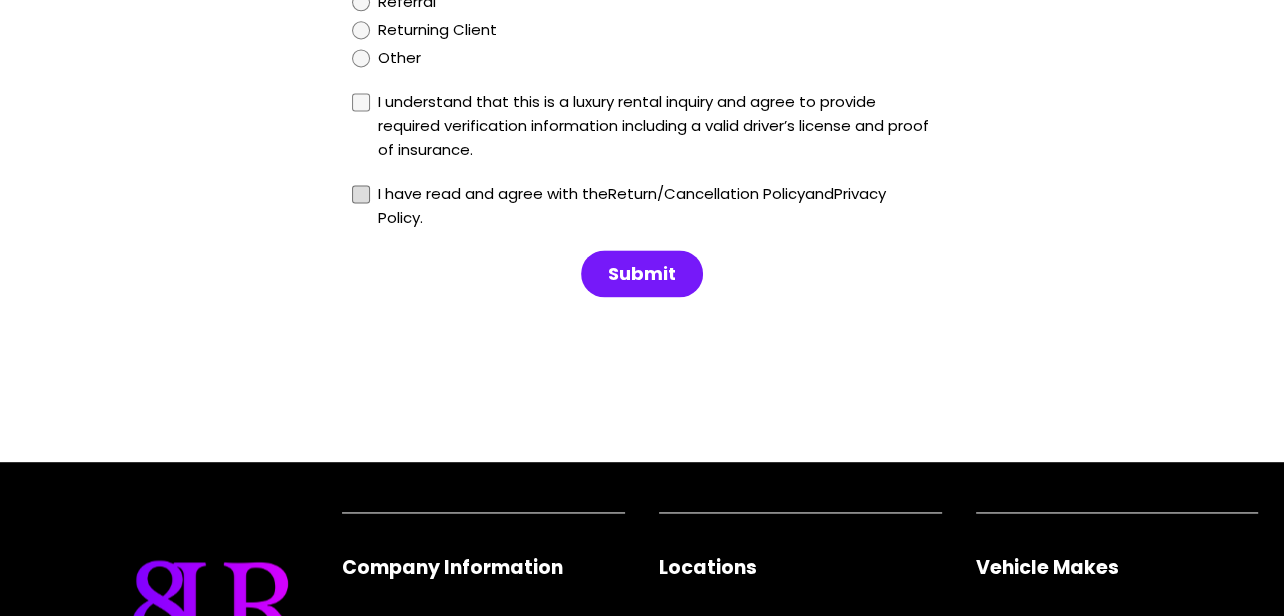 click on "Submit" at bounding box center (642, 274) 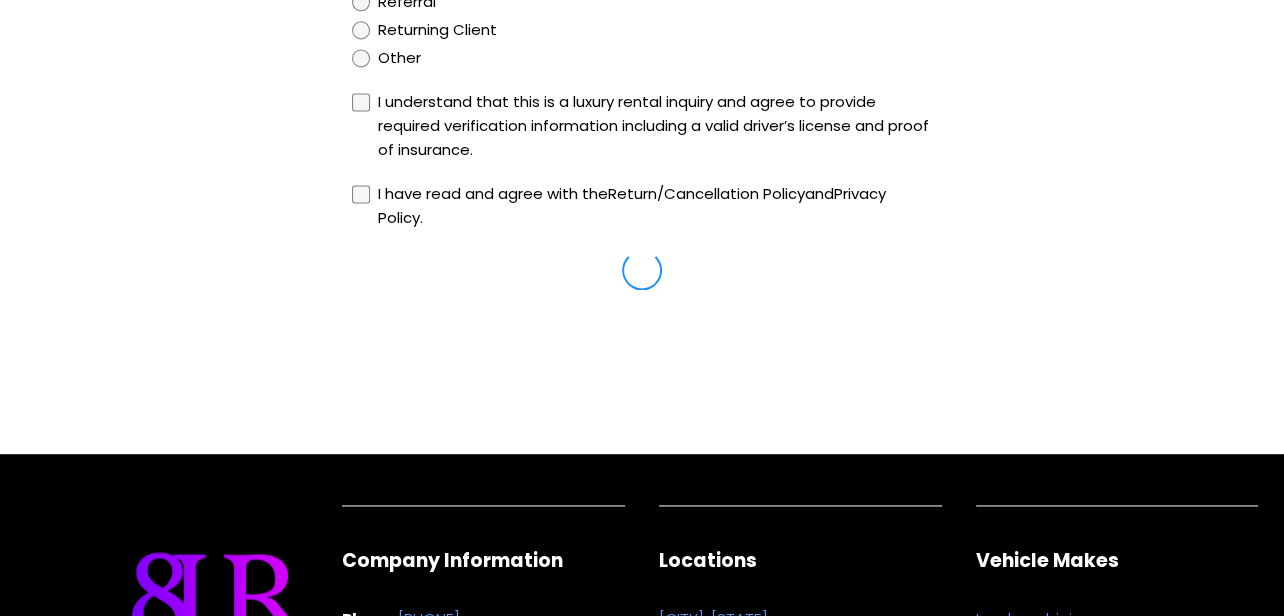 type 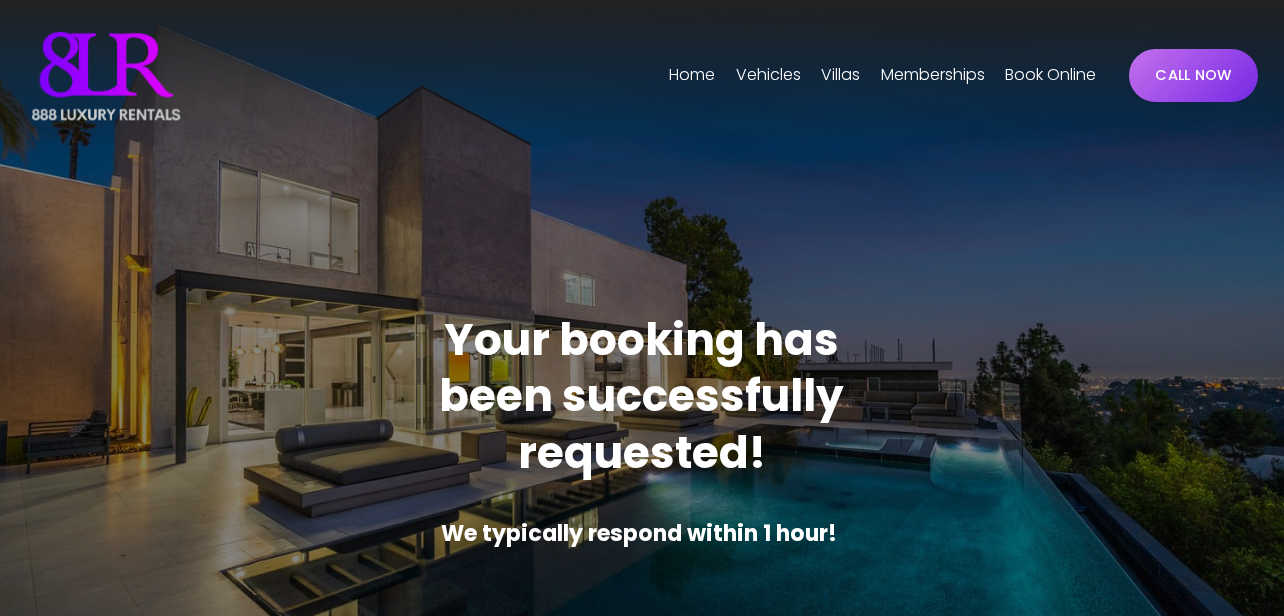 scroll, scrollTop: 0, scrollLeft: 0, axis: both 